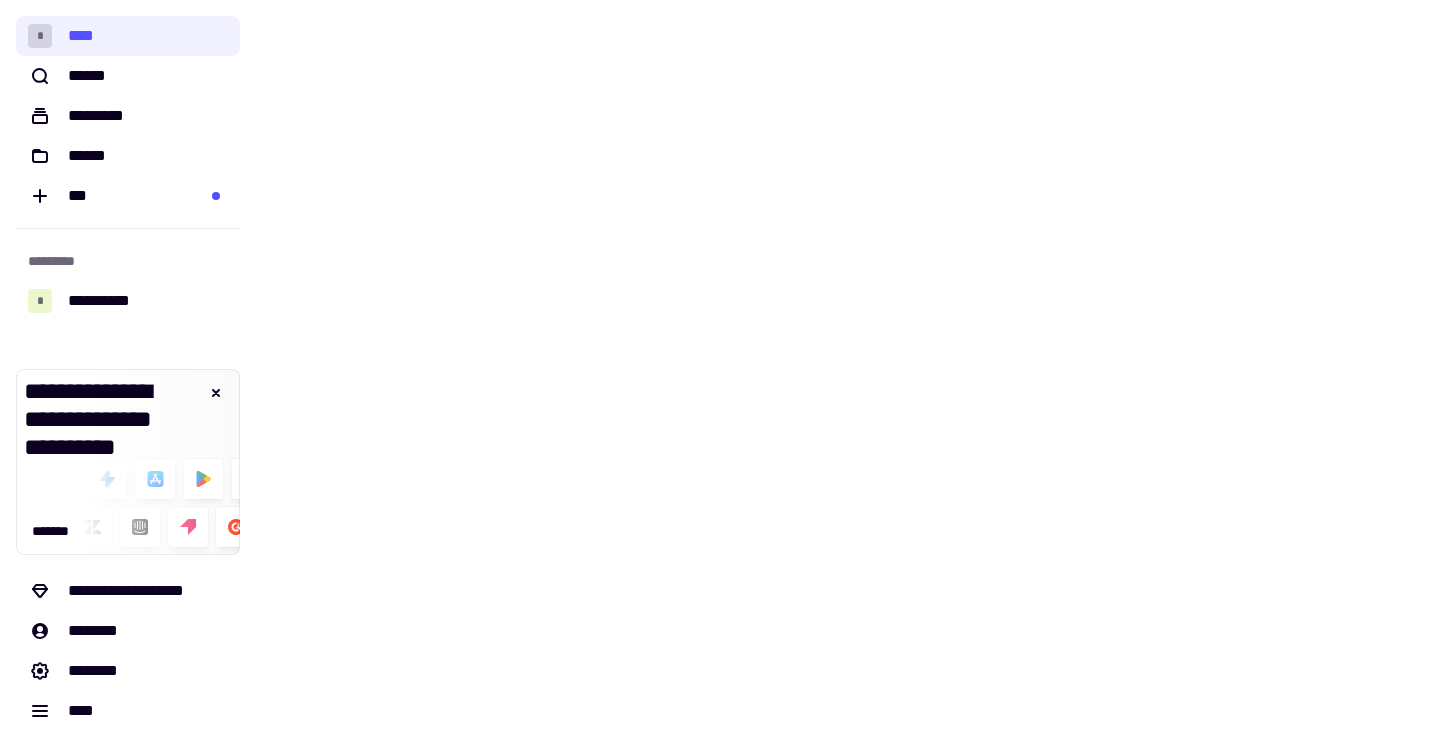 scroll, scrollTop: 0, scrollLeft: 0, axis: both 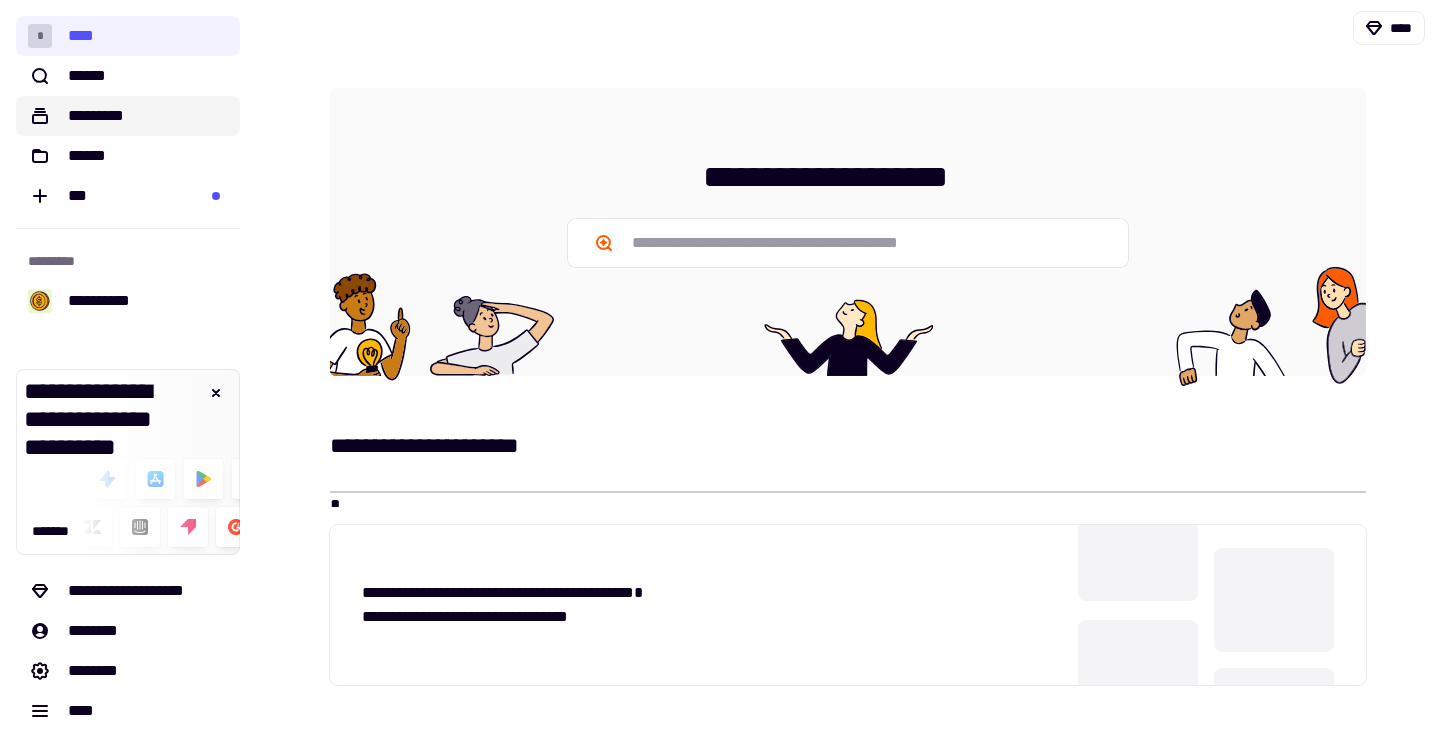 click on "*********" 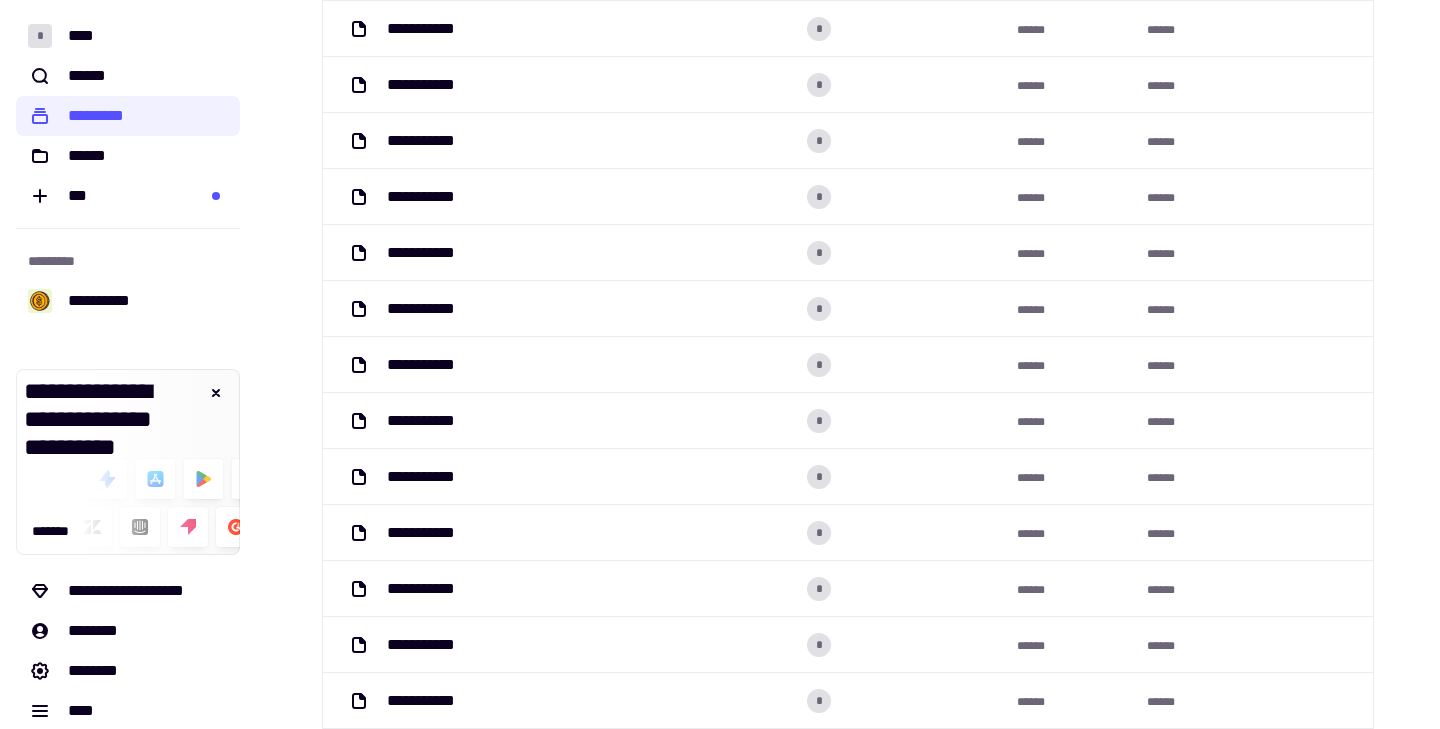 scroll, scrollTop: 0, scrollLeft: 0, axis: both 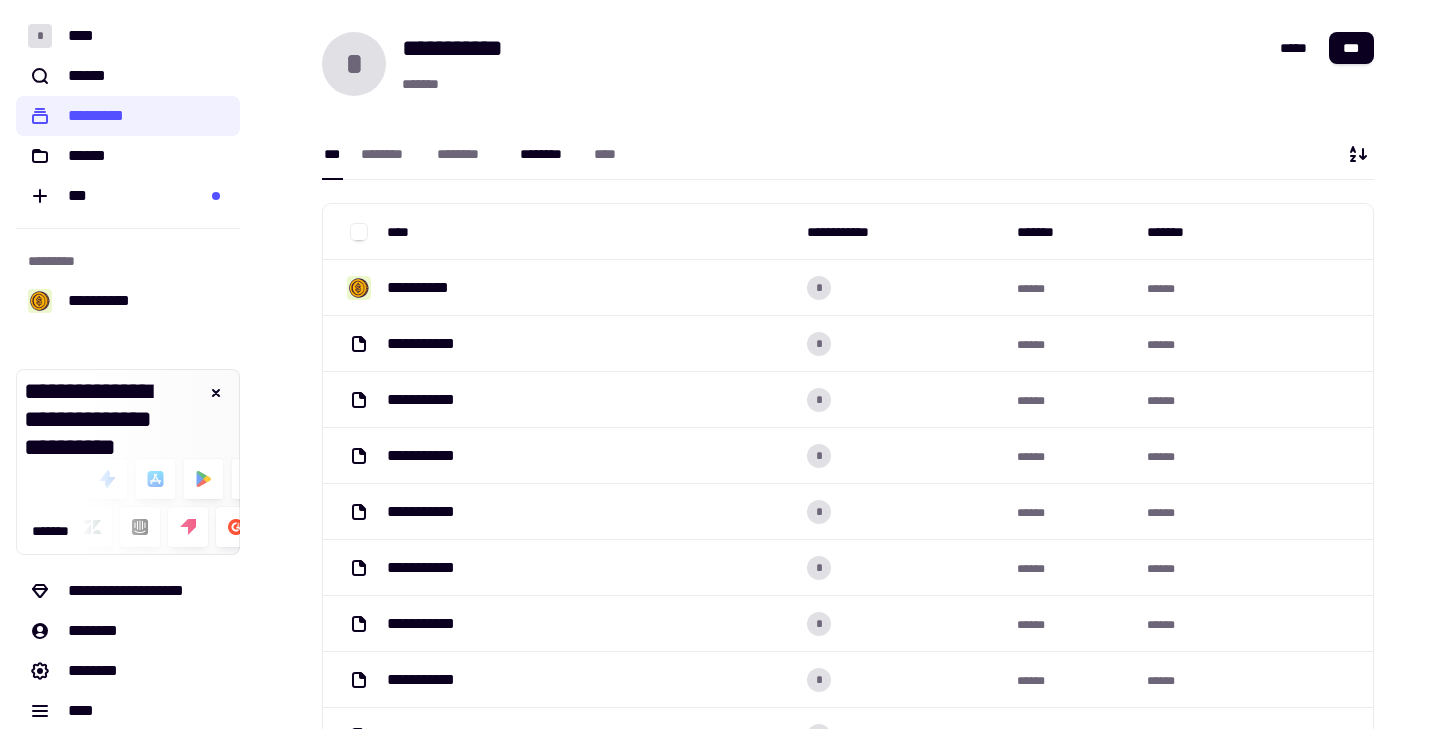 click on "********" at bounding box center (547, 154) 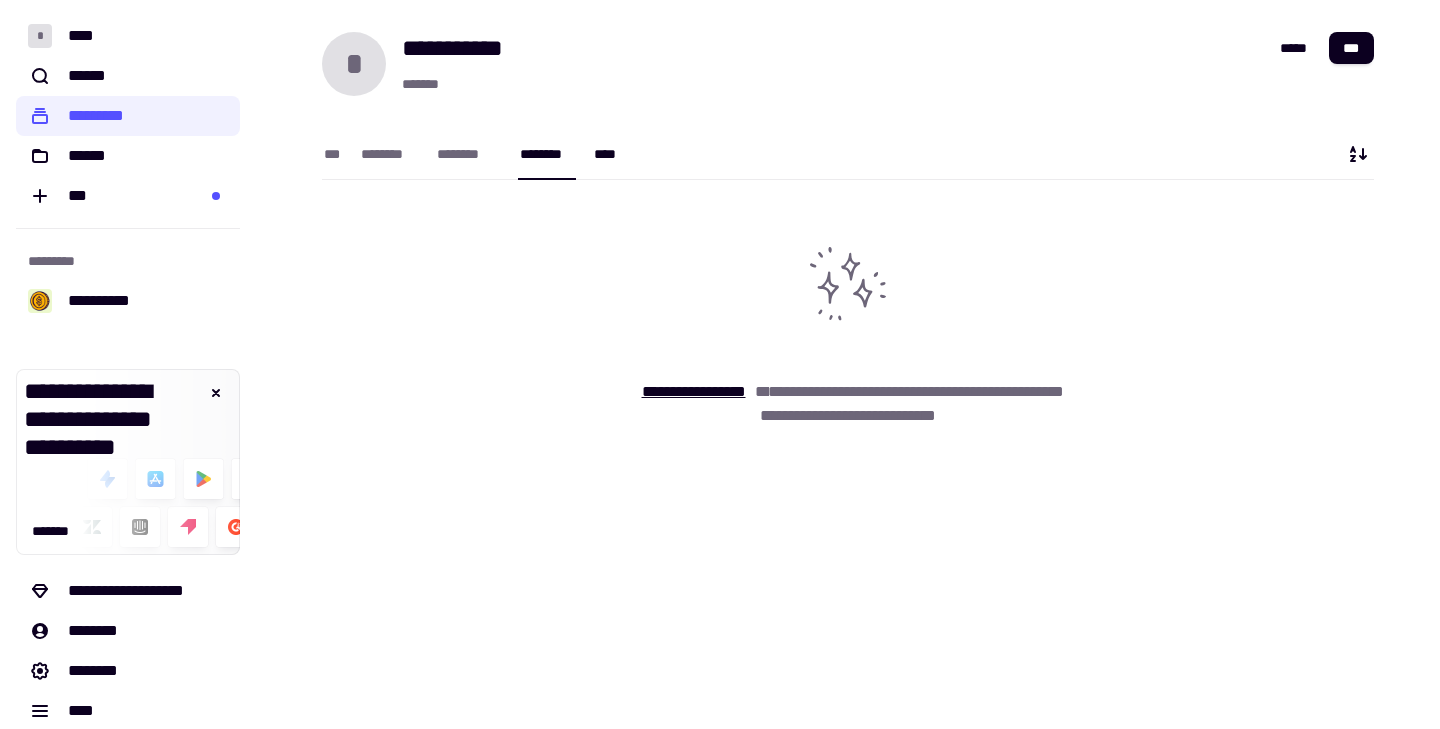click on "****" at bounding box center (609, 154) 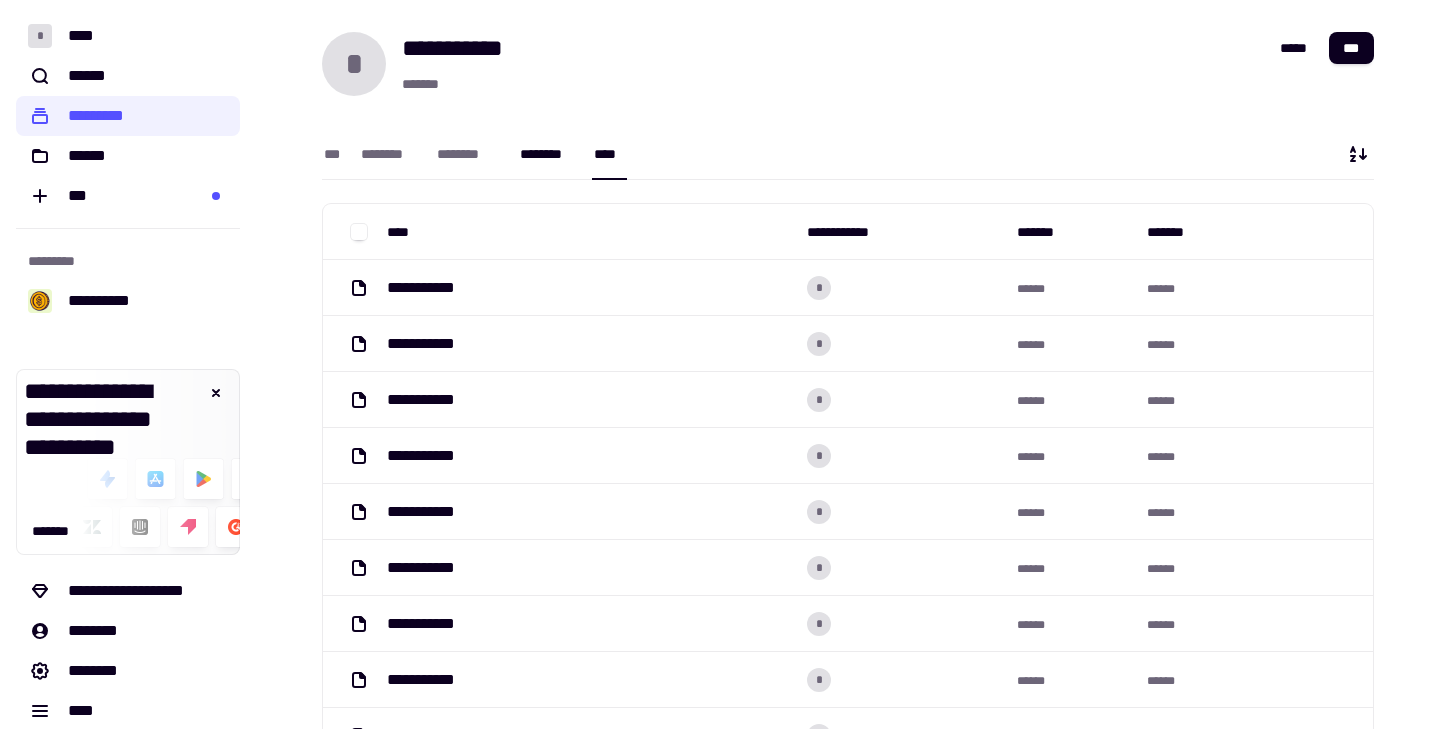 click on "********" at bounding box center [547, 154] 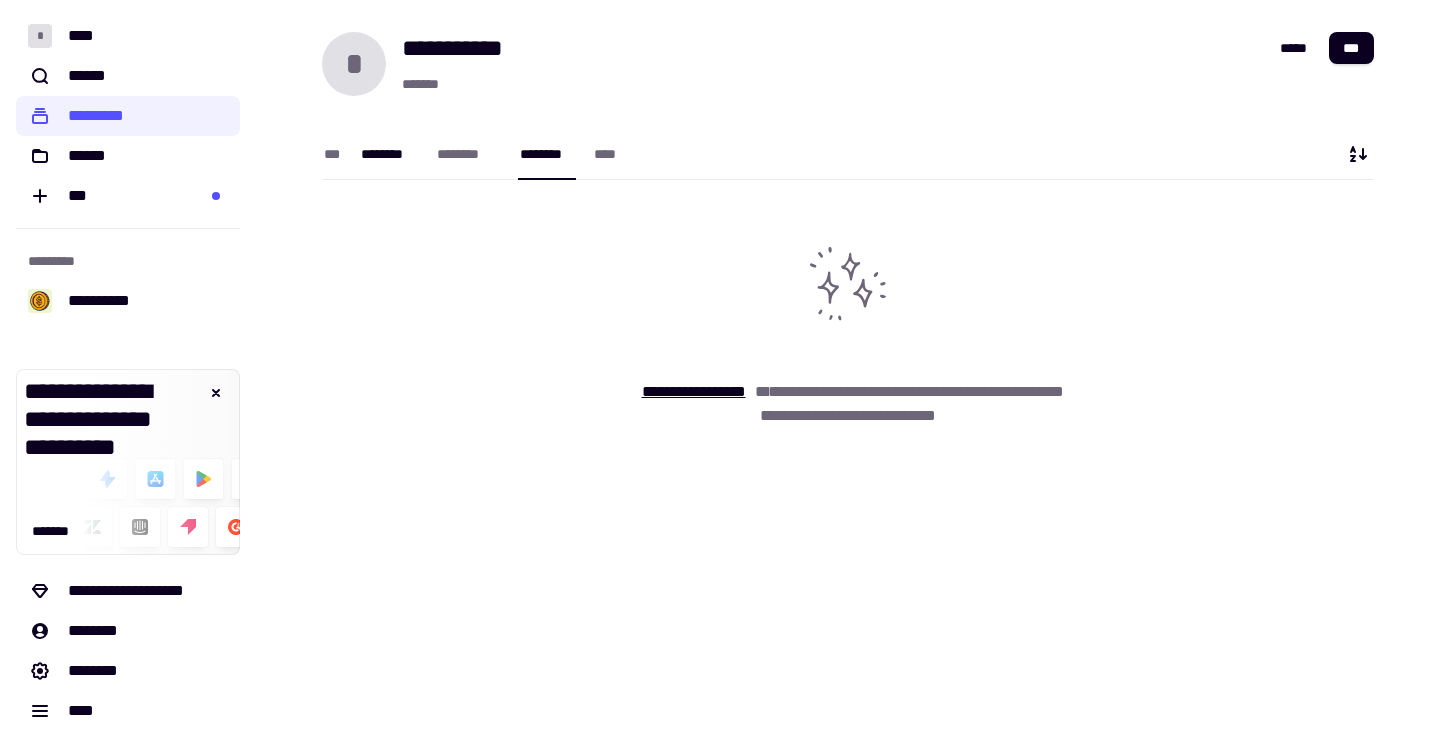 click on "********" at bounding box center (389, 154) 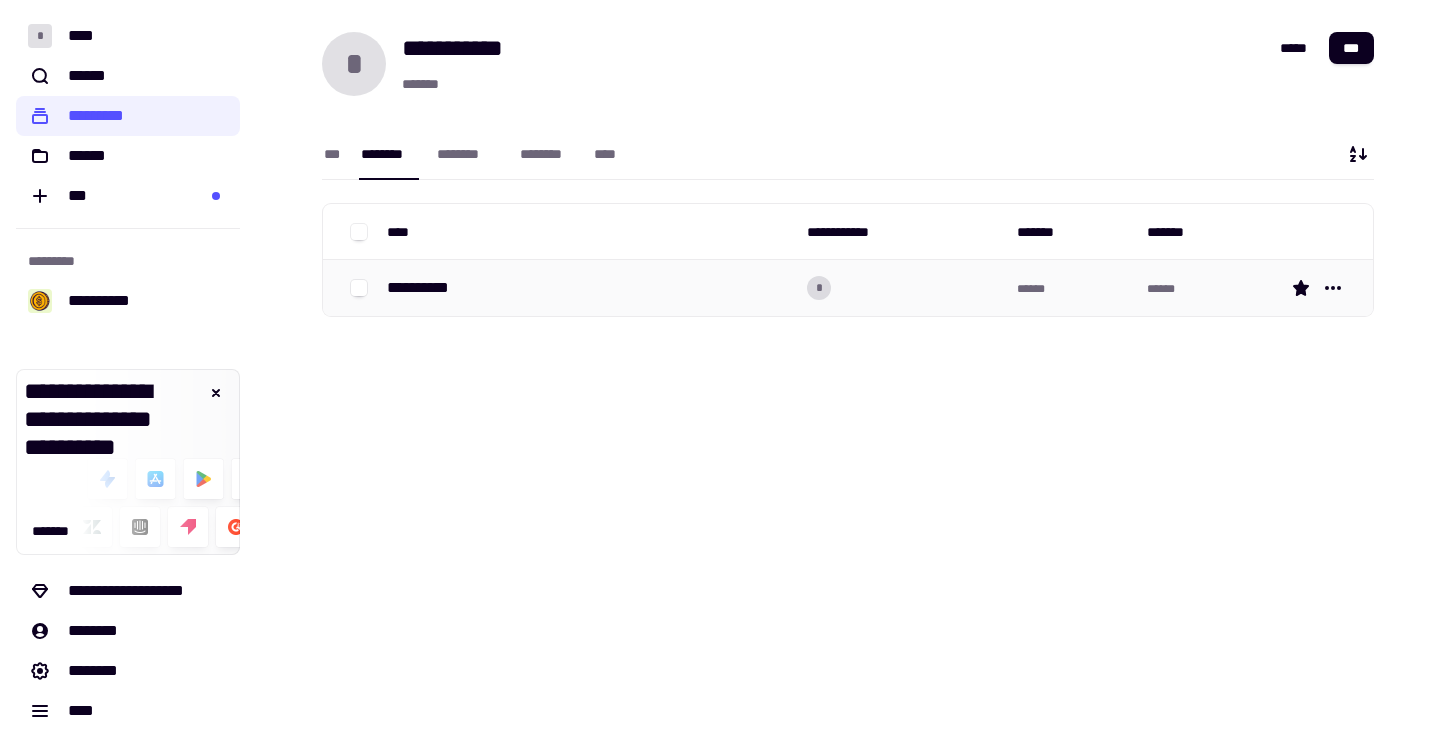click on "**********" at bounding box center [426, 288] 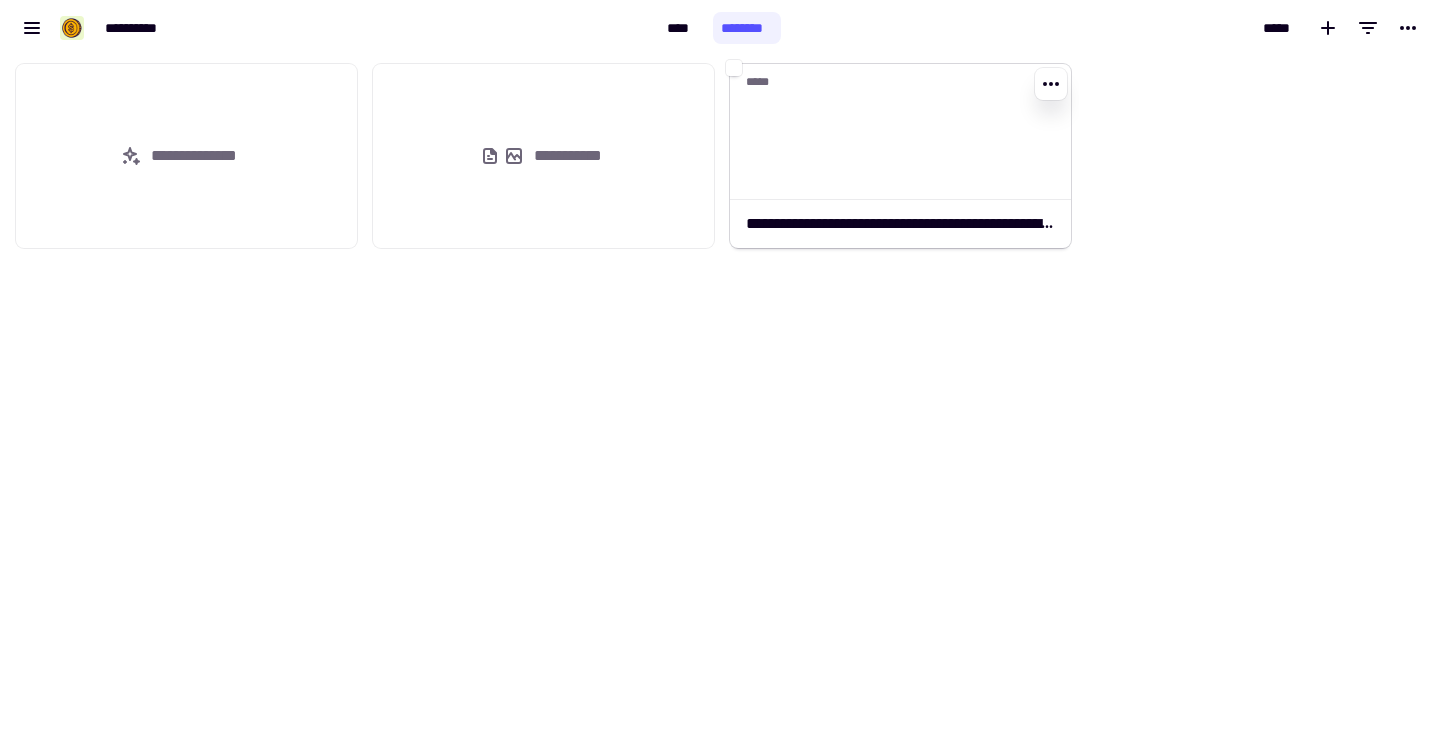 scroll, scrollTop: 1, scrollLeft: 1, axis: both 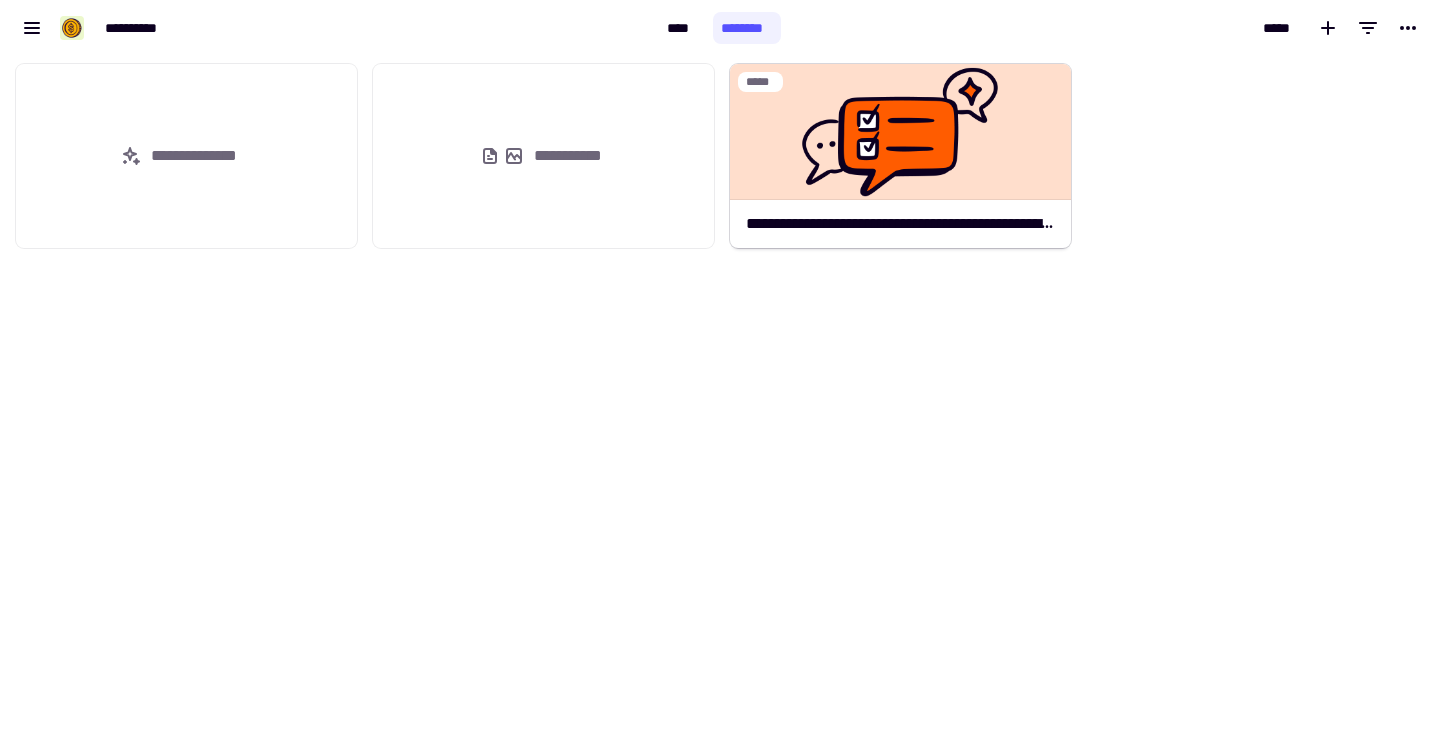 click 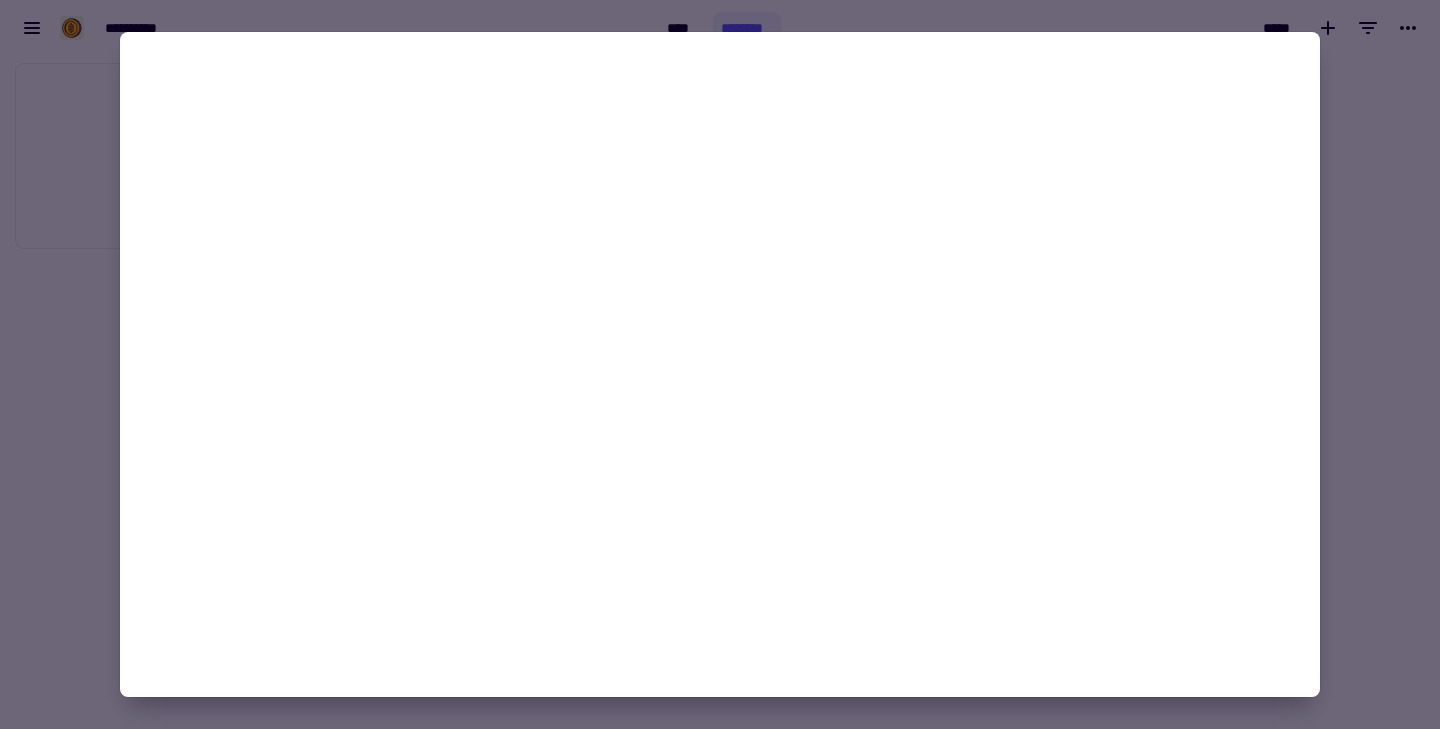 click 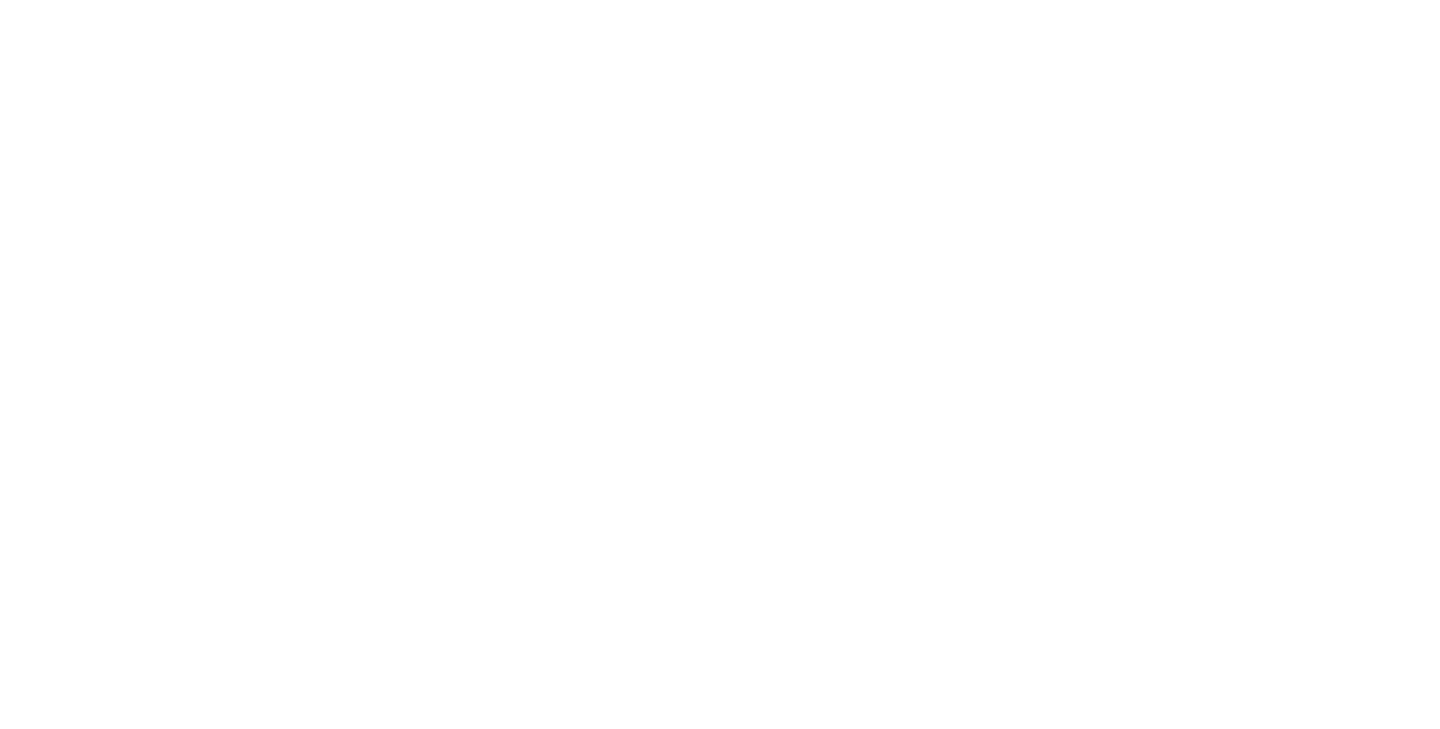 scroll, scrollTop: 0, scrollLeft: 0, axis: both 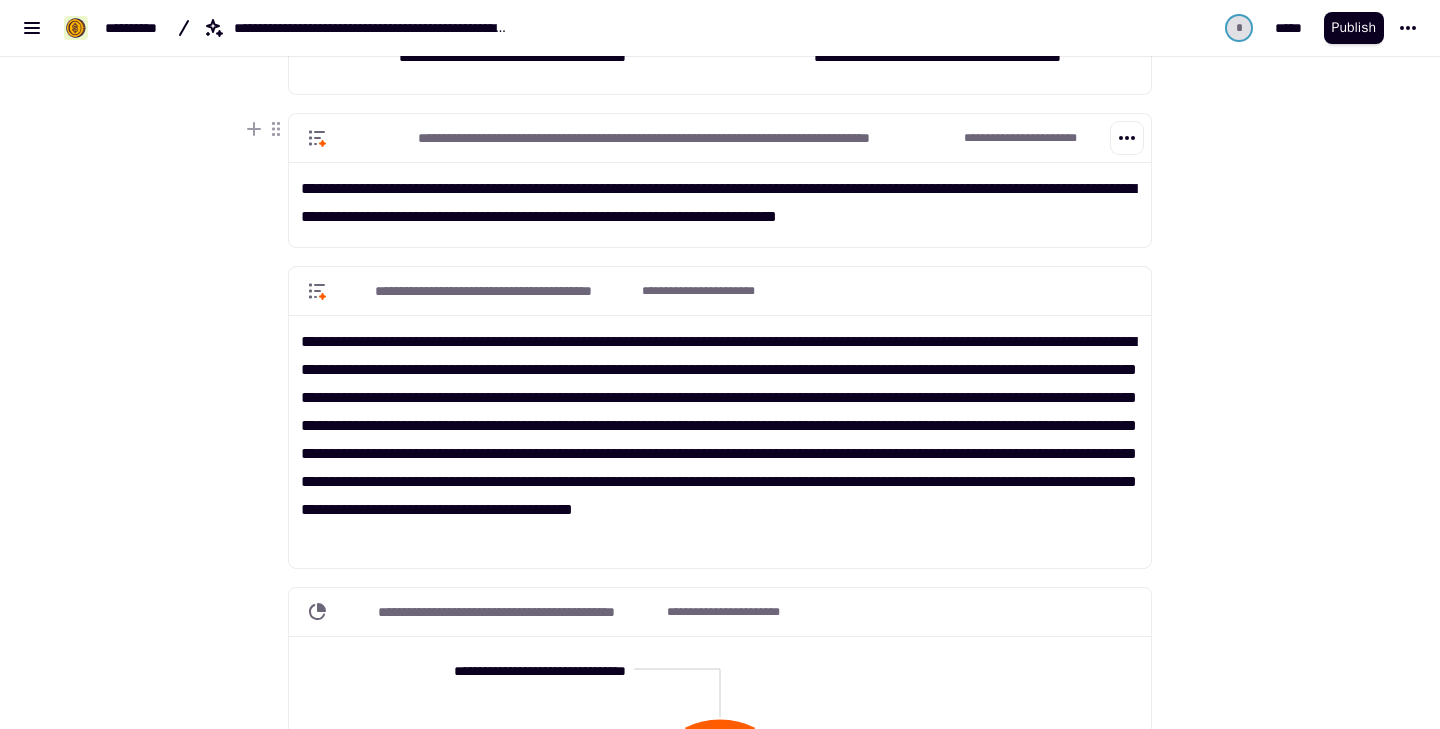 click on "**********" at bounding box center (720, 197) 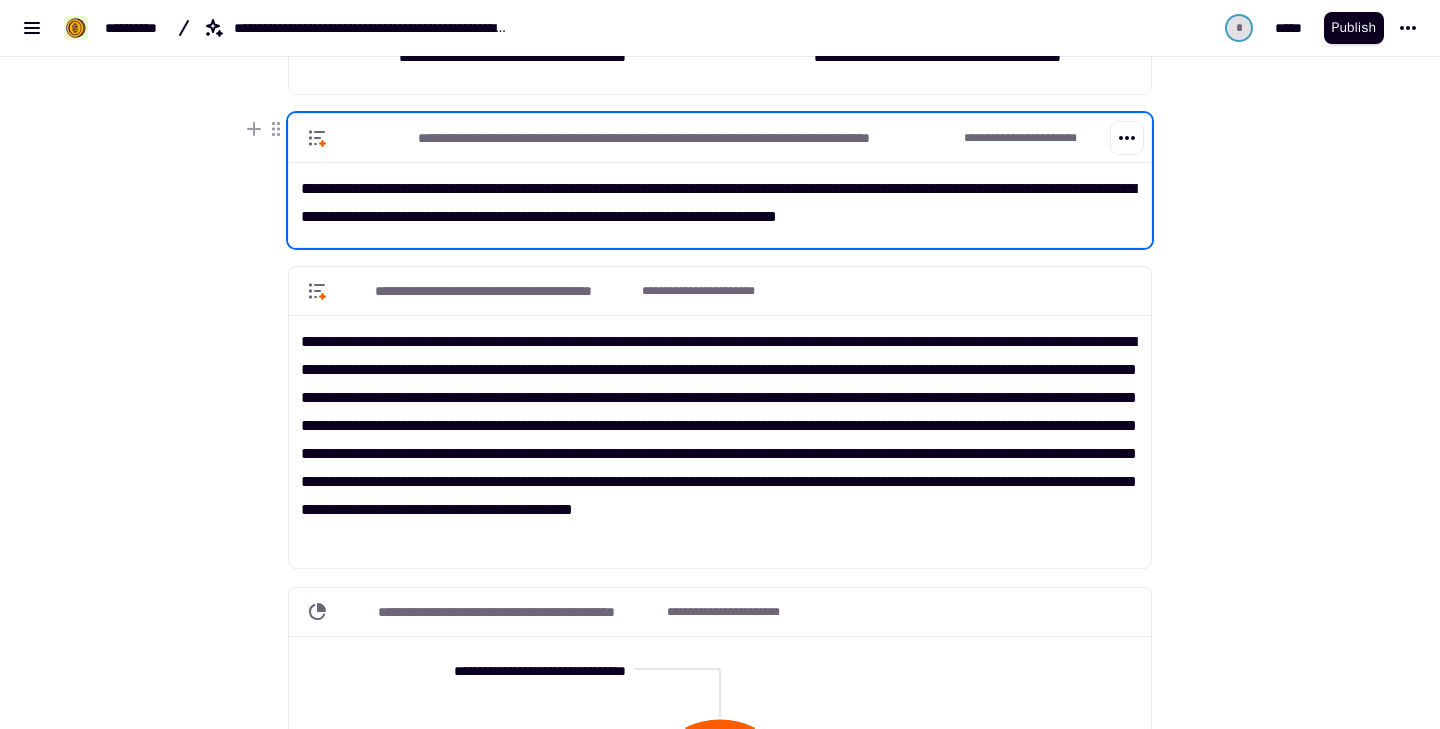 click on "**********" at bounding box center [720, 197] 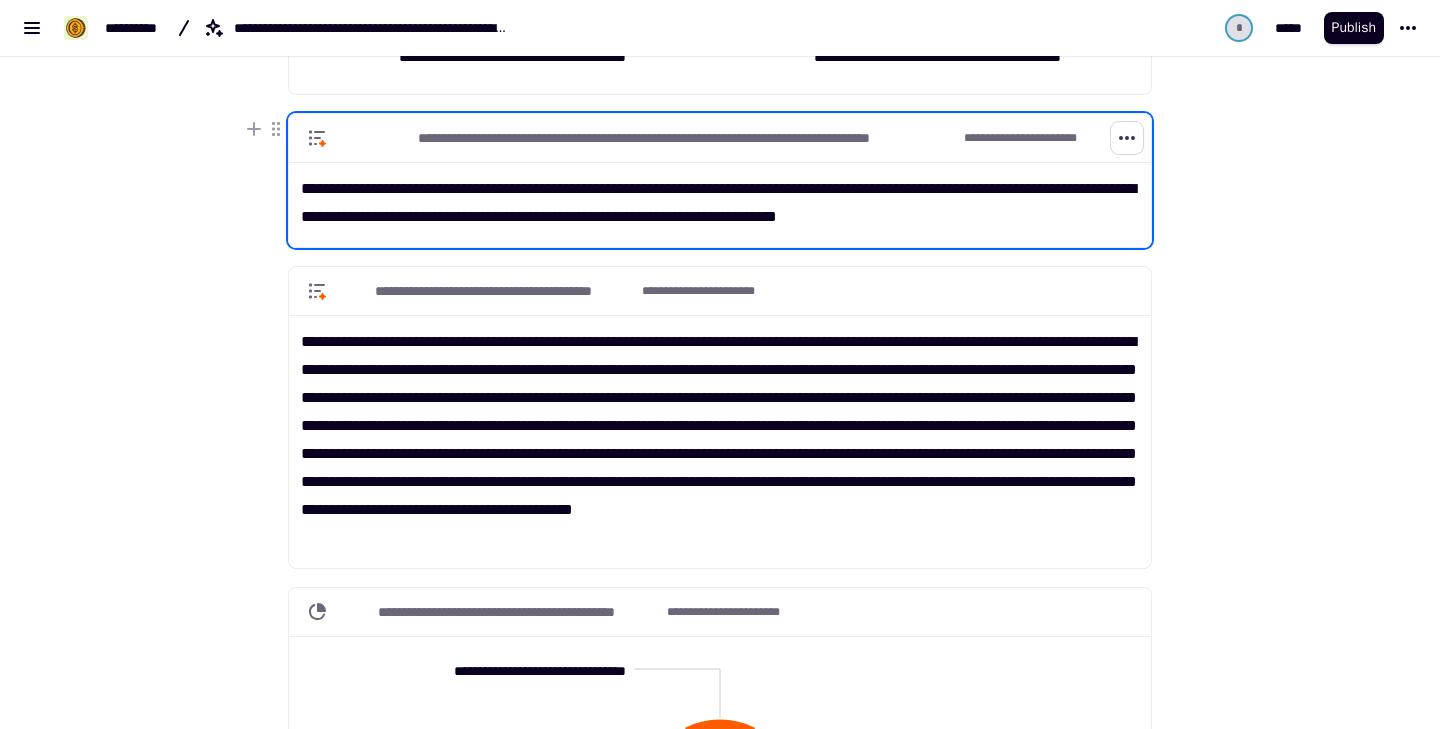 click 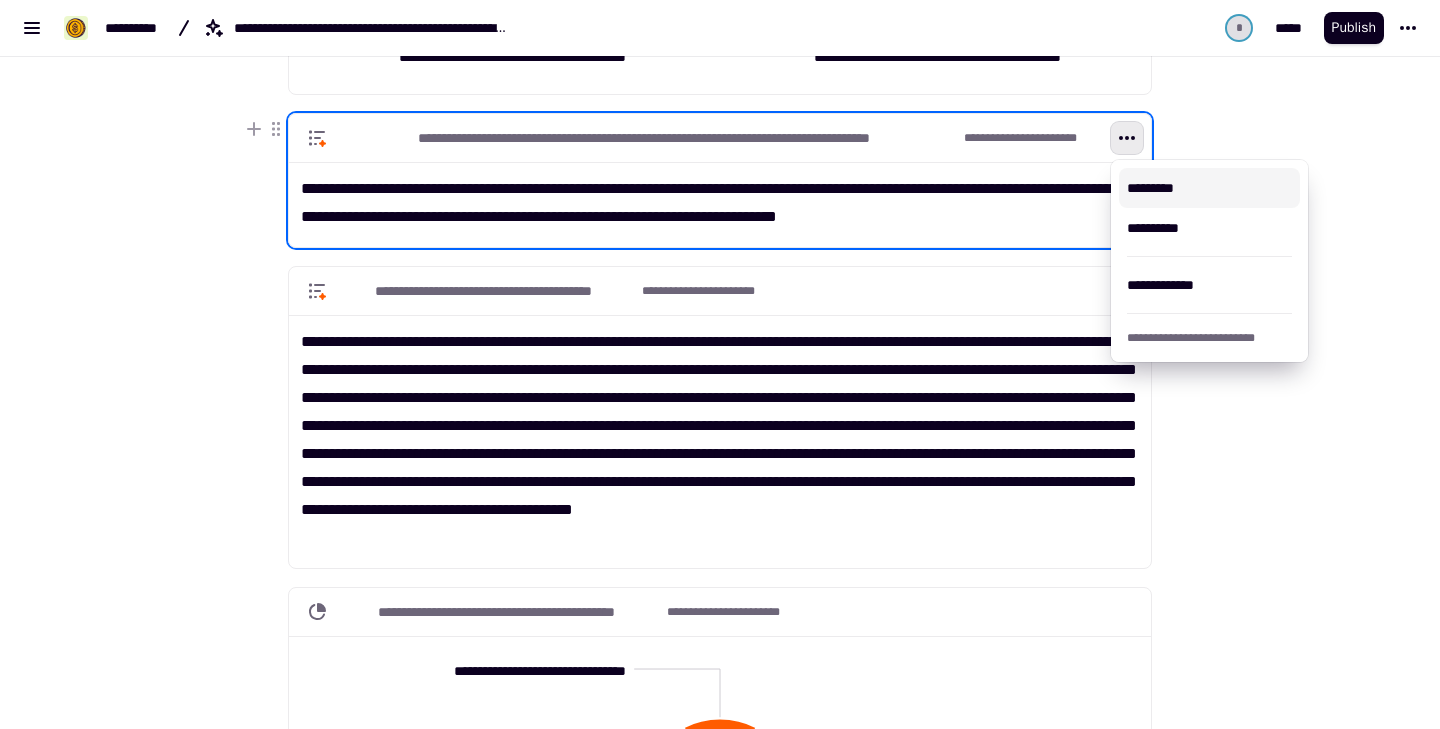 click on "*********" at bounding box center [1209, 188] 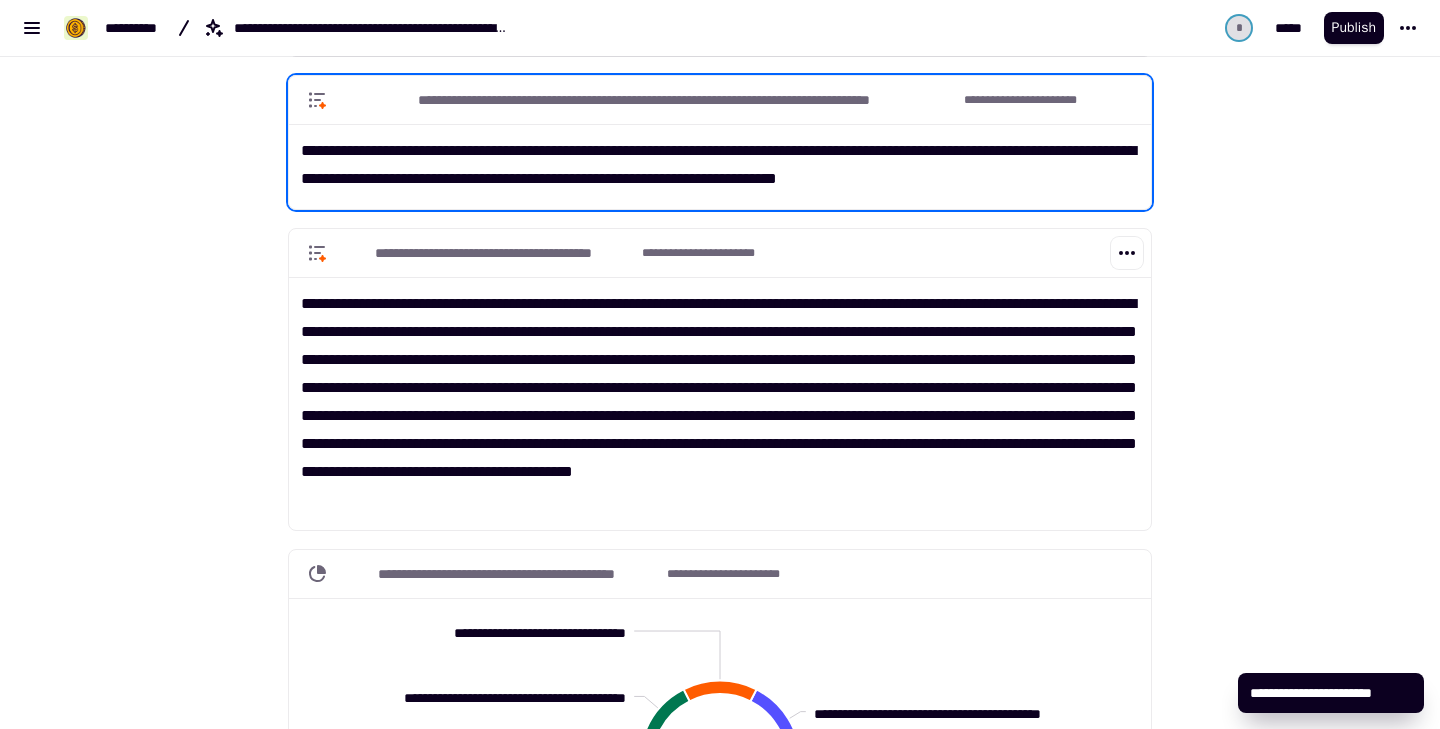 scroll, scrollTop: 4336, scrollLeft: 0, axis: vertical 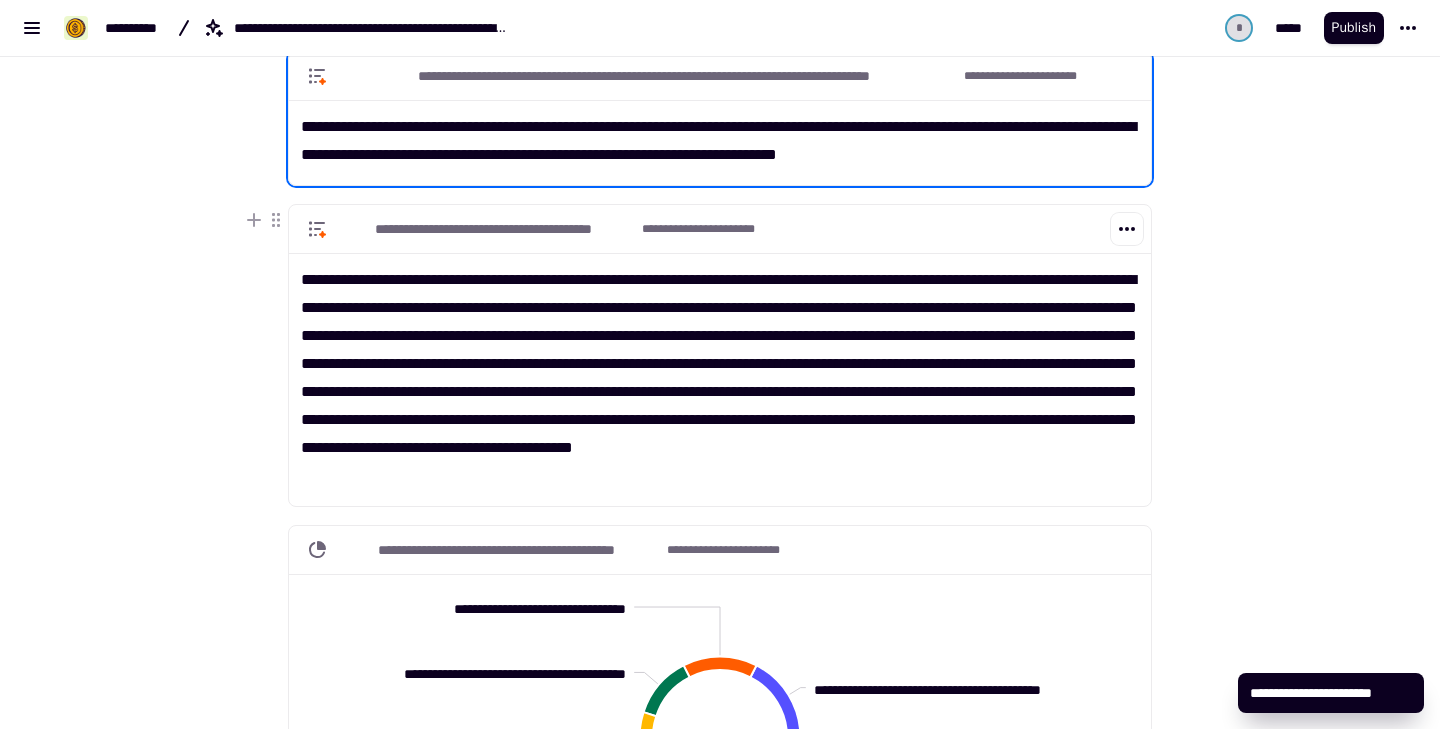 click on "**********" at bounding box center (718, 229) 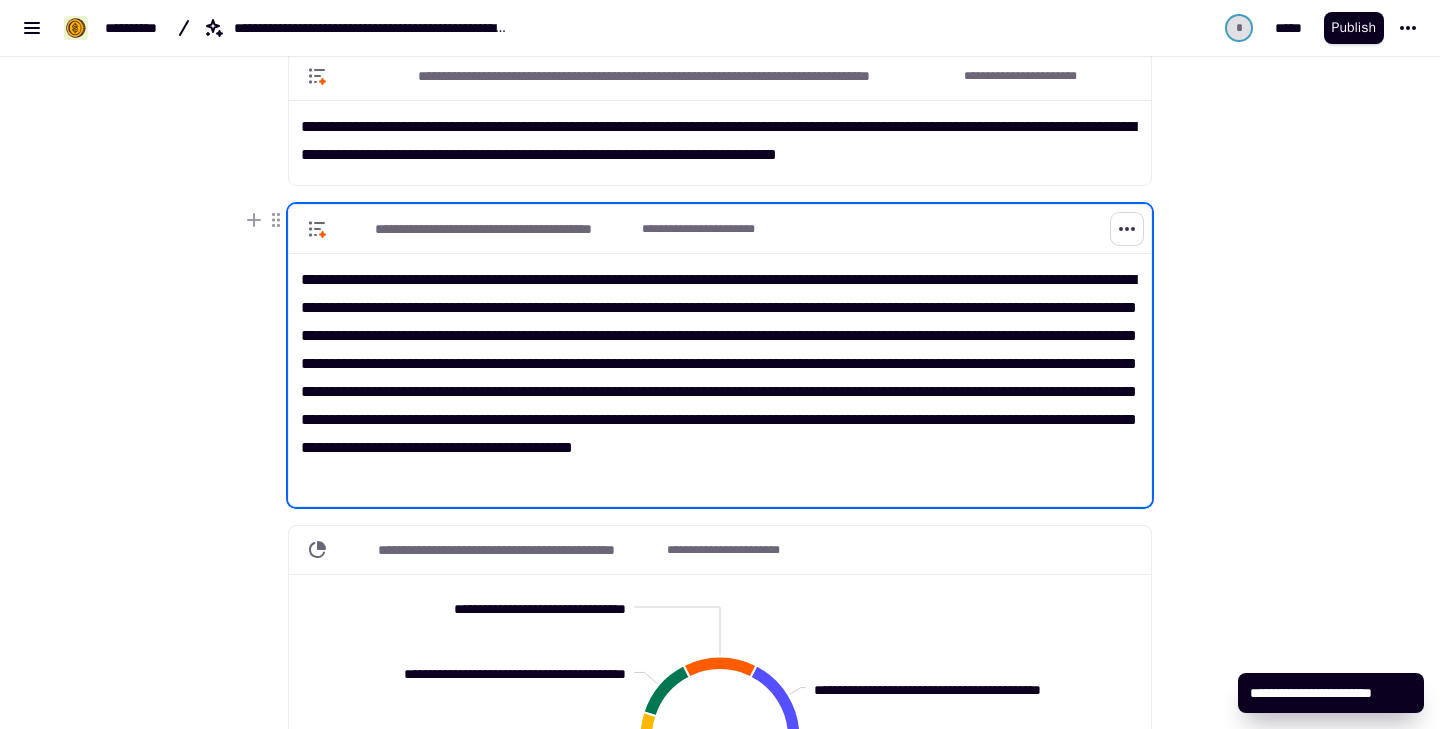 click 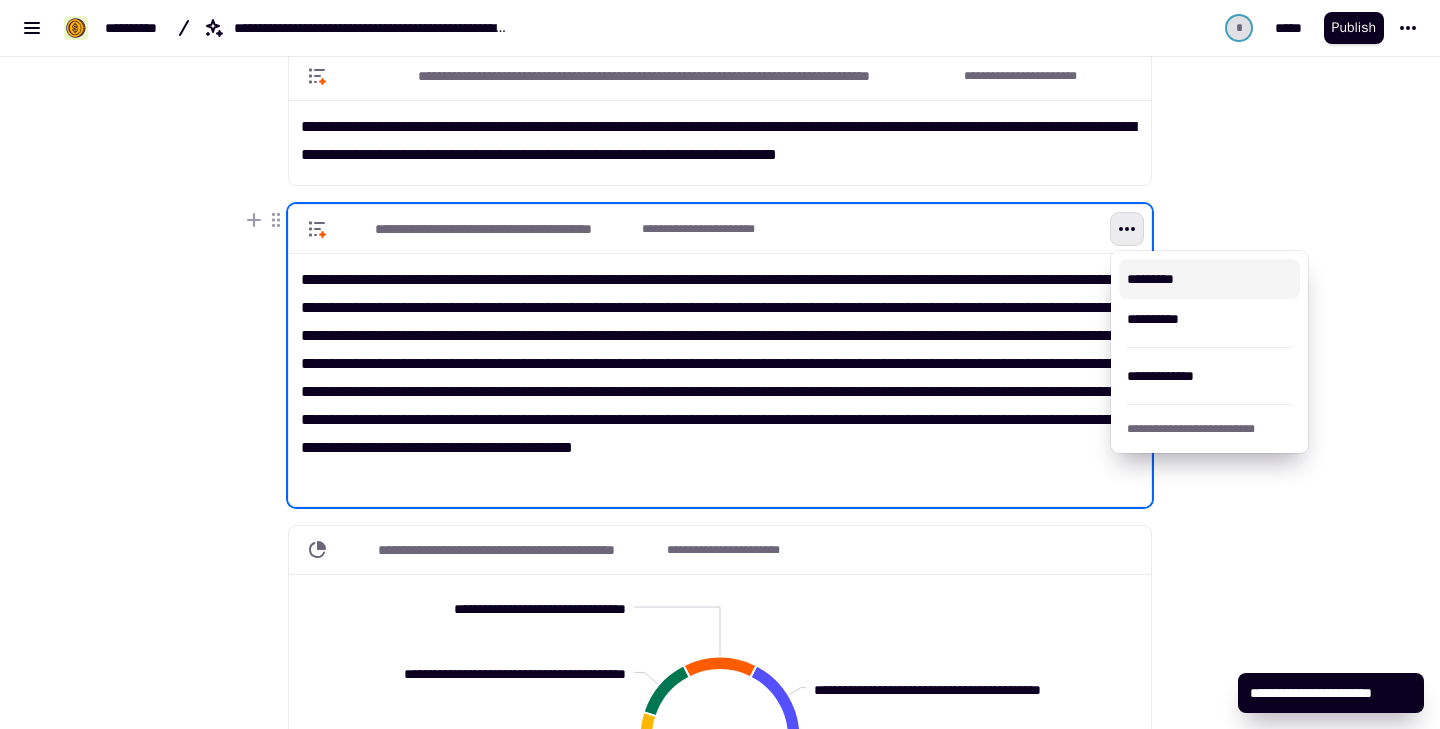 click on "*********" at bounding box center (1209, 279) 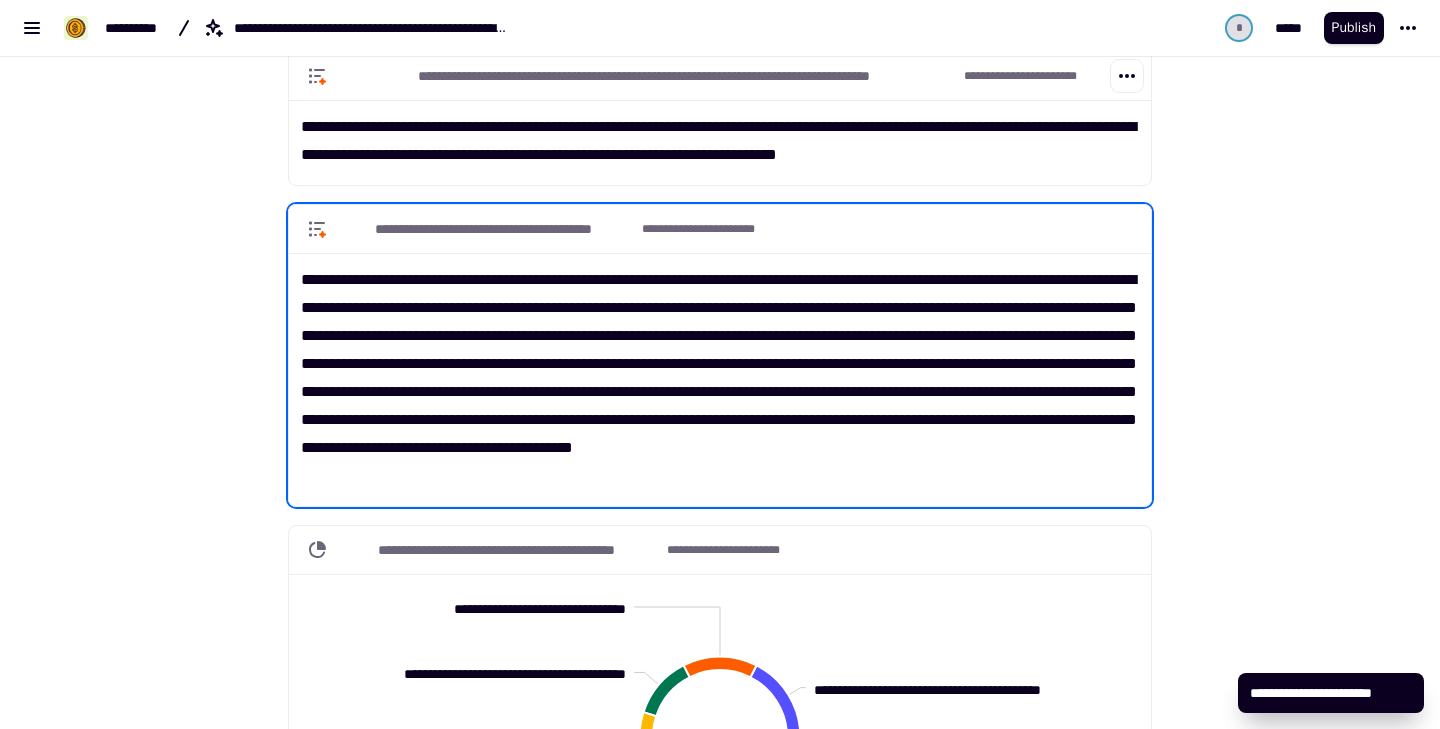 scroll, scrollTop: 4310, scrollLeft: 0, axis: vertical 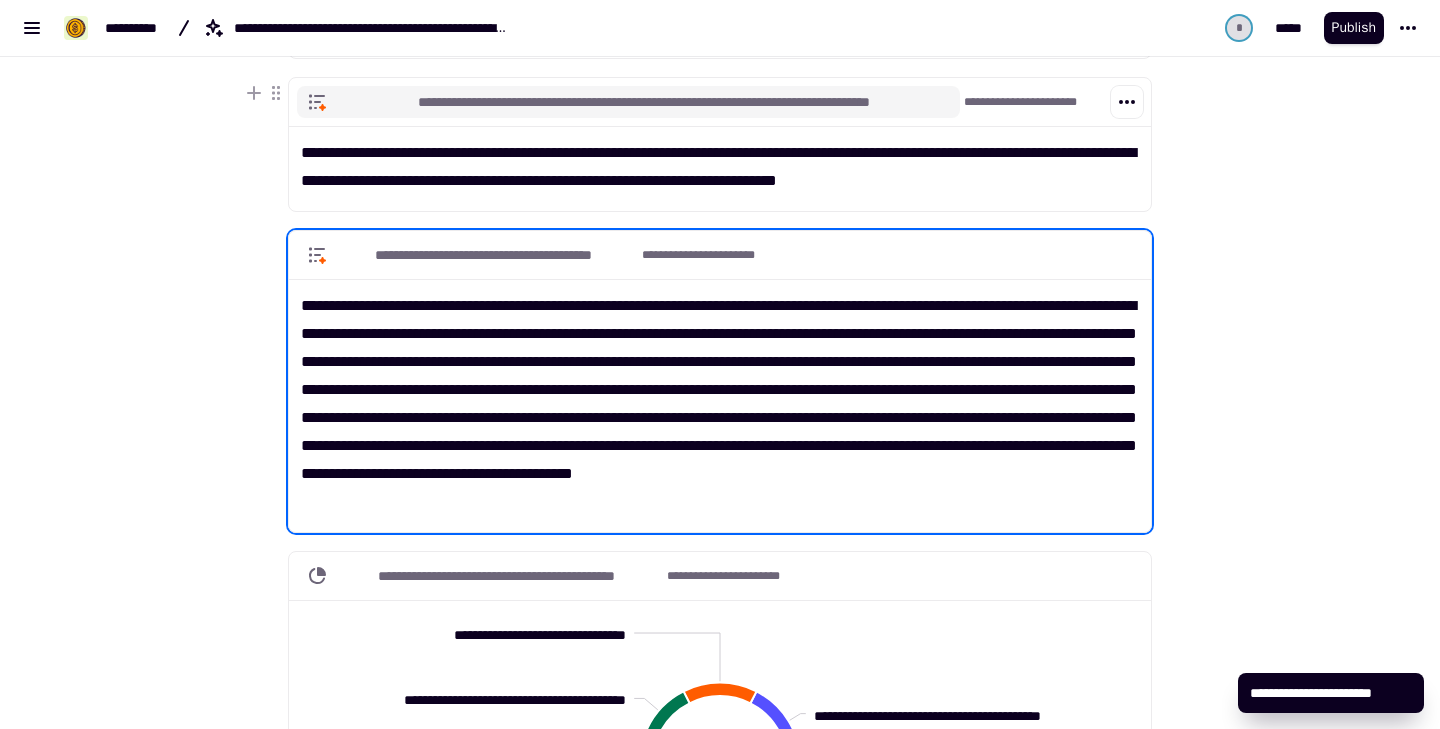 click on "**********" 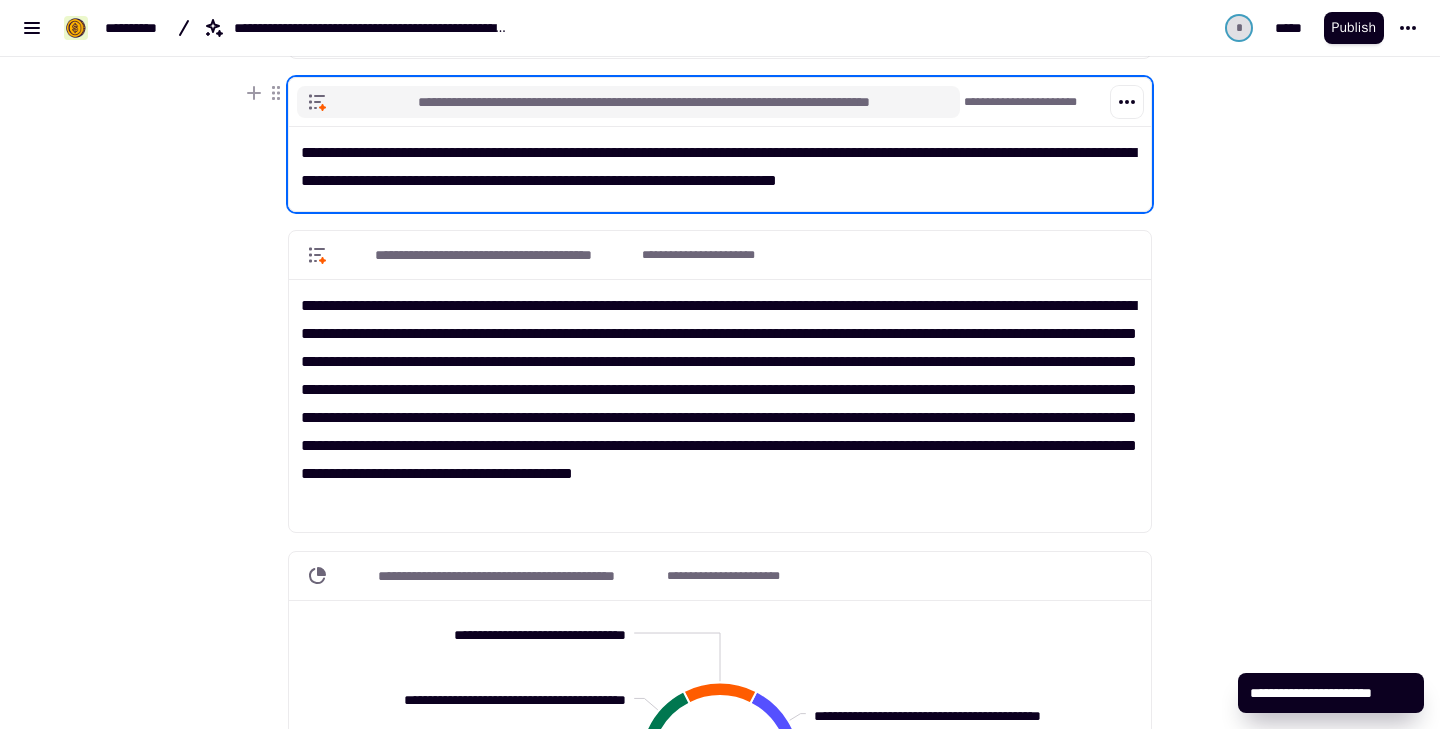 click on "**********" 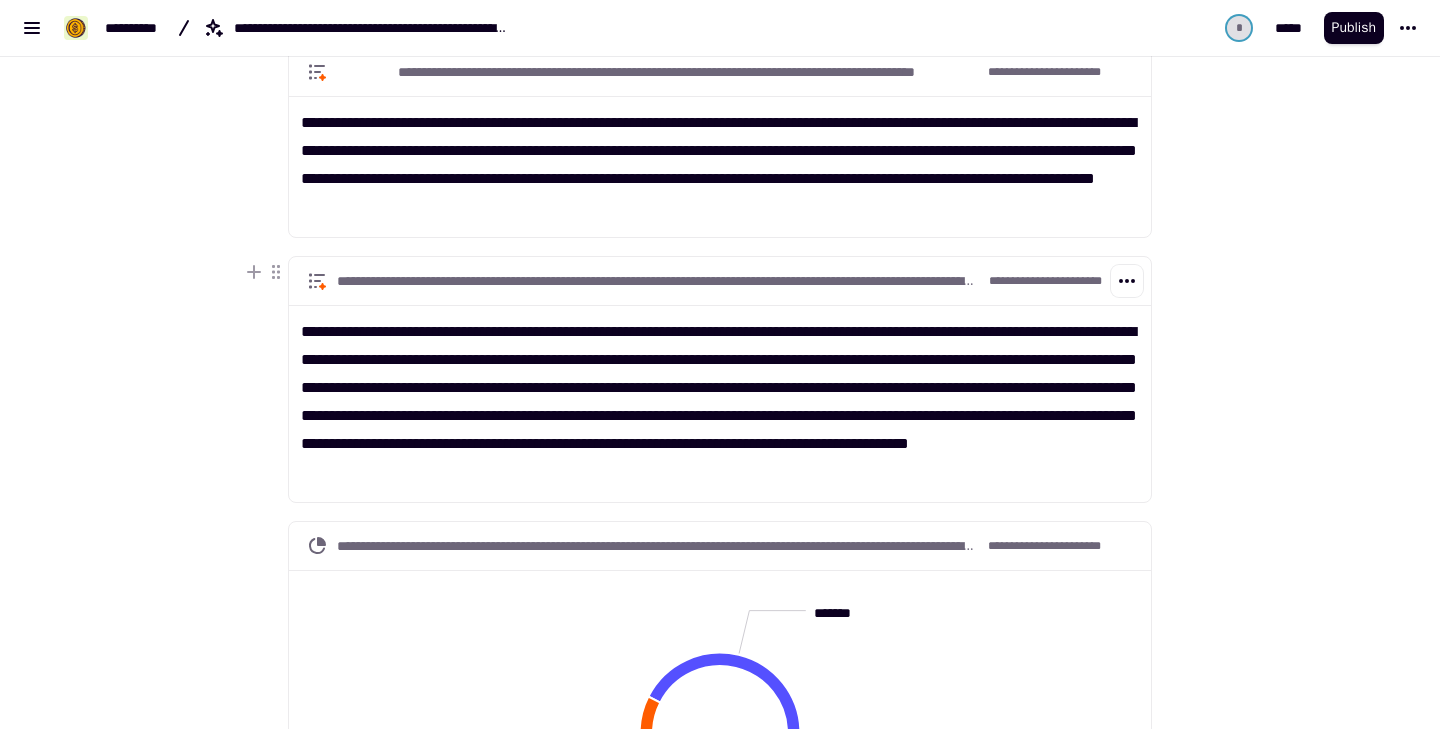 scroll, scrollTop: 5625, scrollLeft: 0, axis: vertical 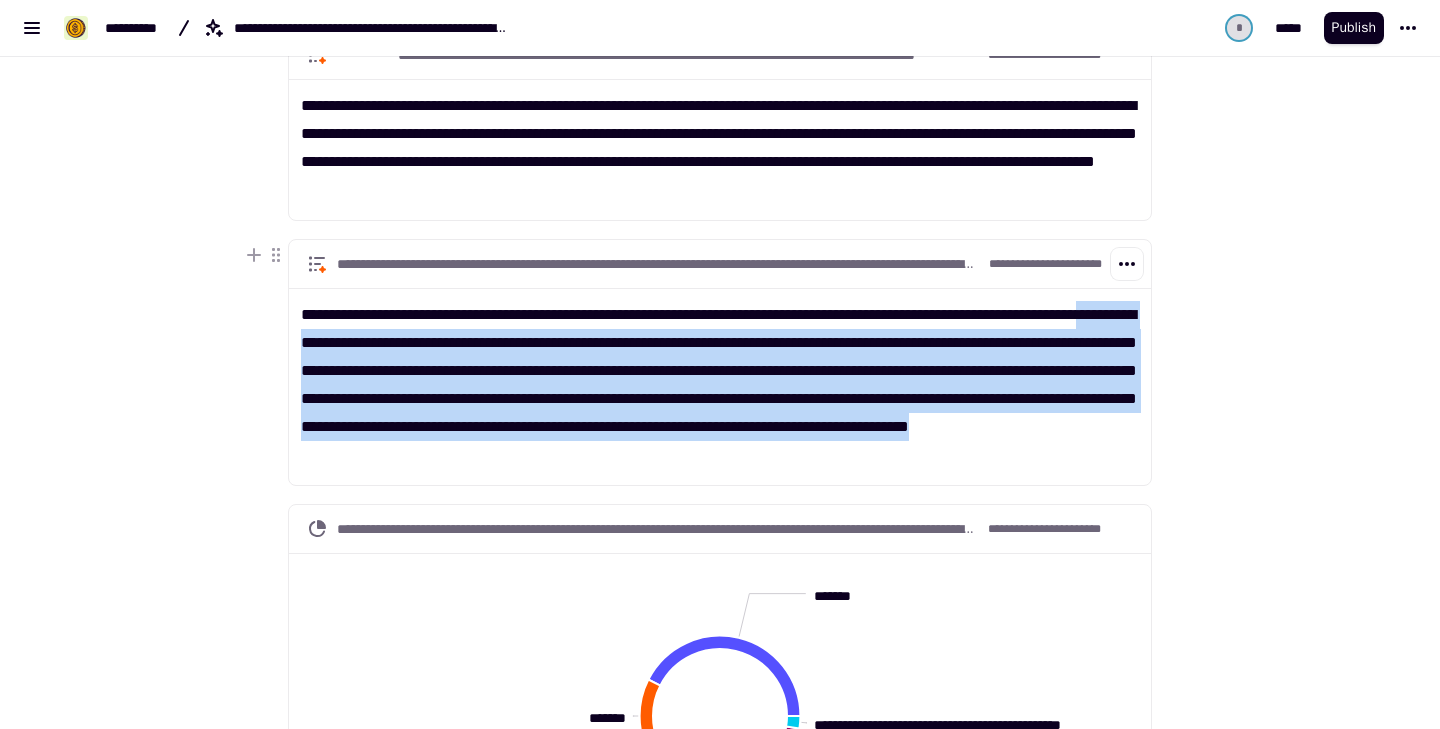 drag, startPoint x: 1051, startPoint y: 449, endPoint x: 397, endPoint y: 342, distance: 662.69525 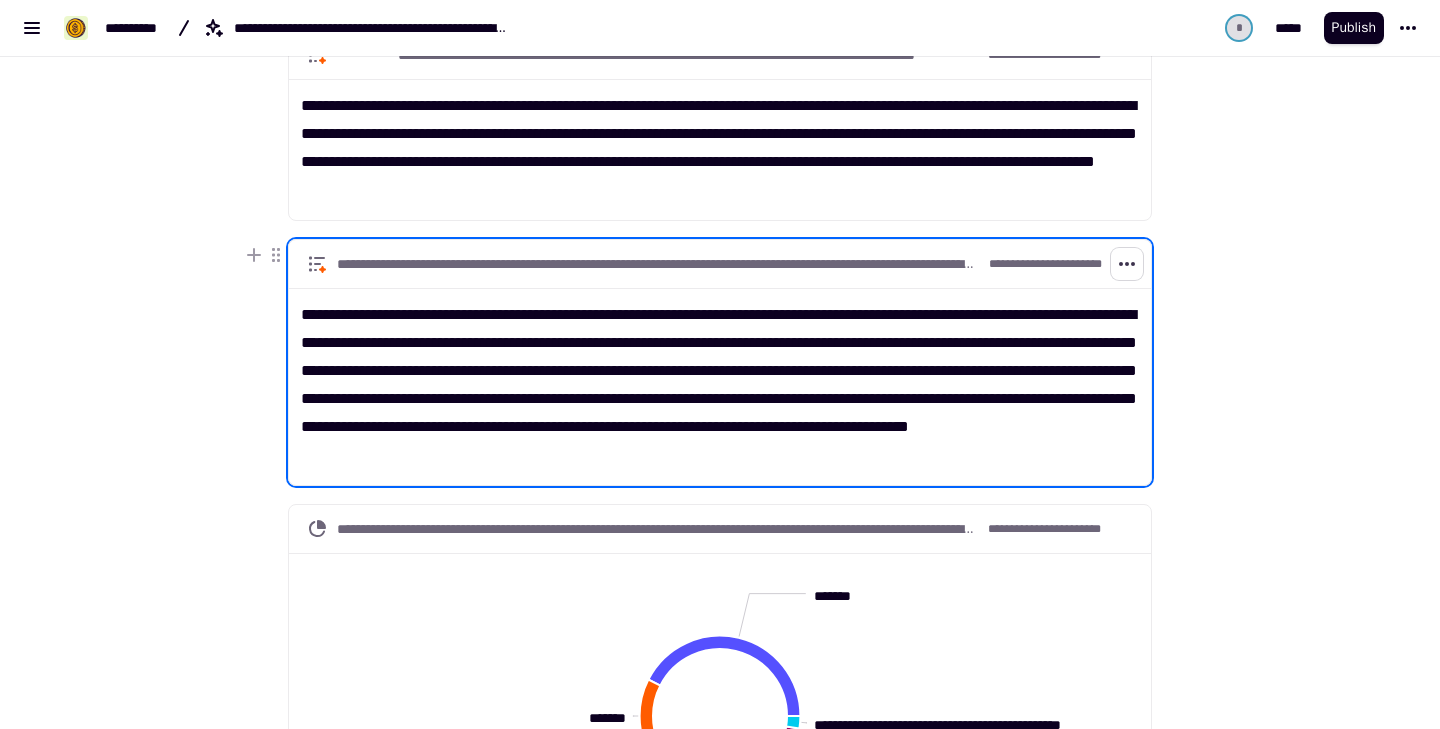 click 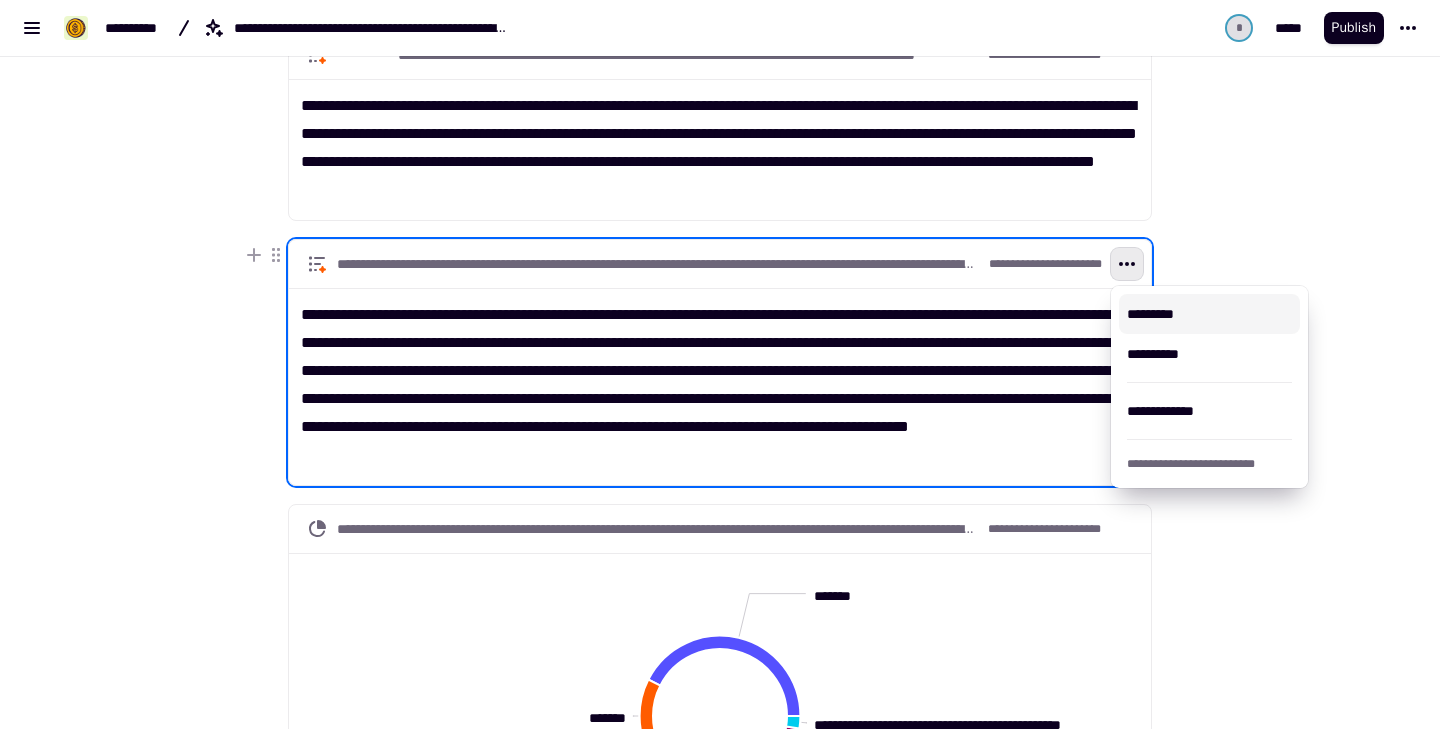 click on "*********" at bounding box center [1209, 314] 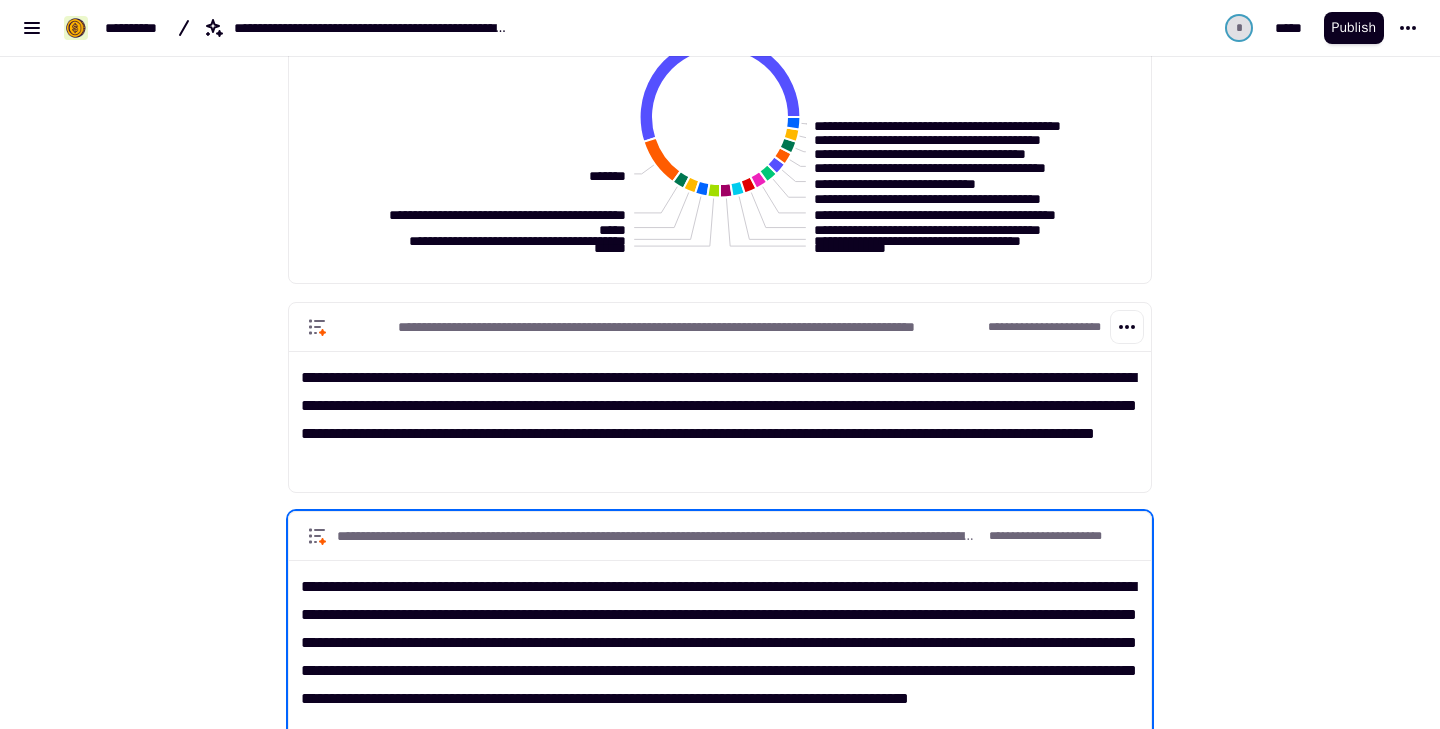 scroll, scrollTop: 5441, scrollLeft: 0, axis: vertical 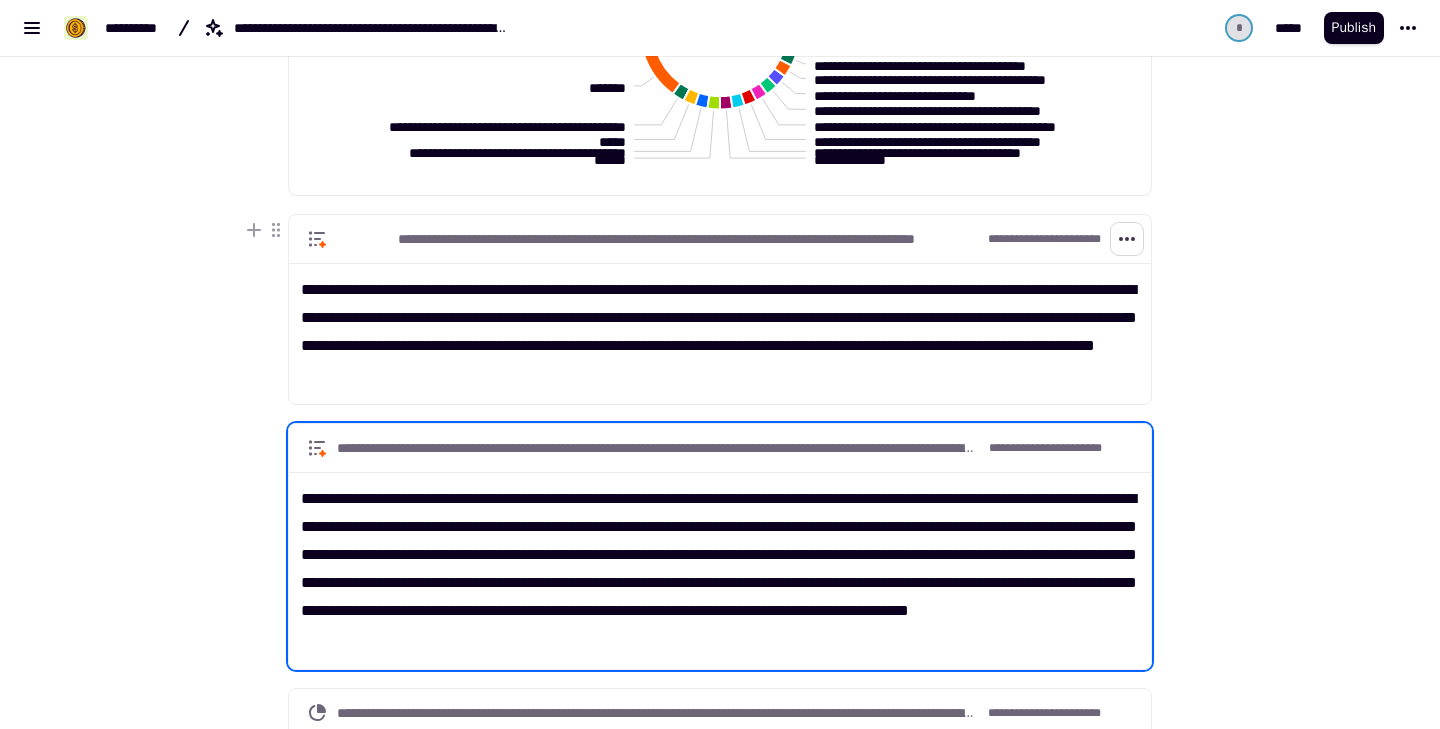 click 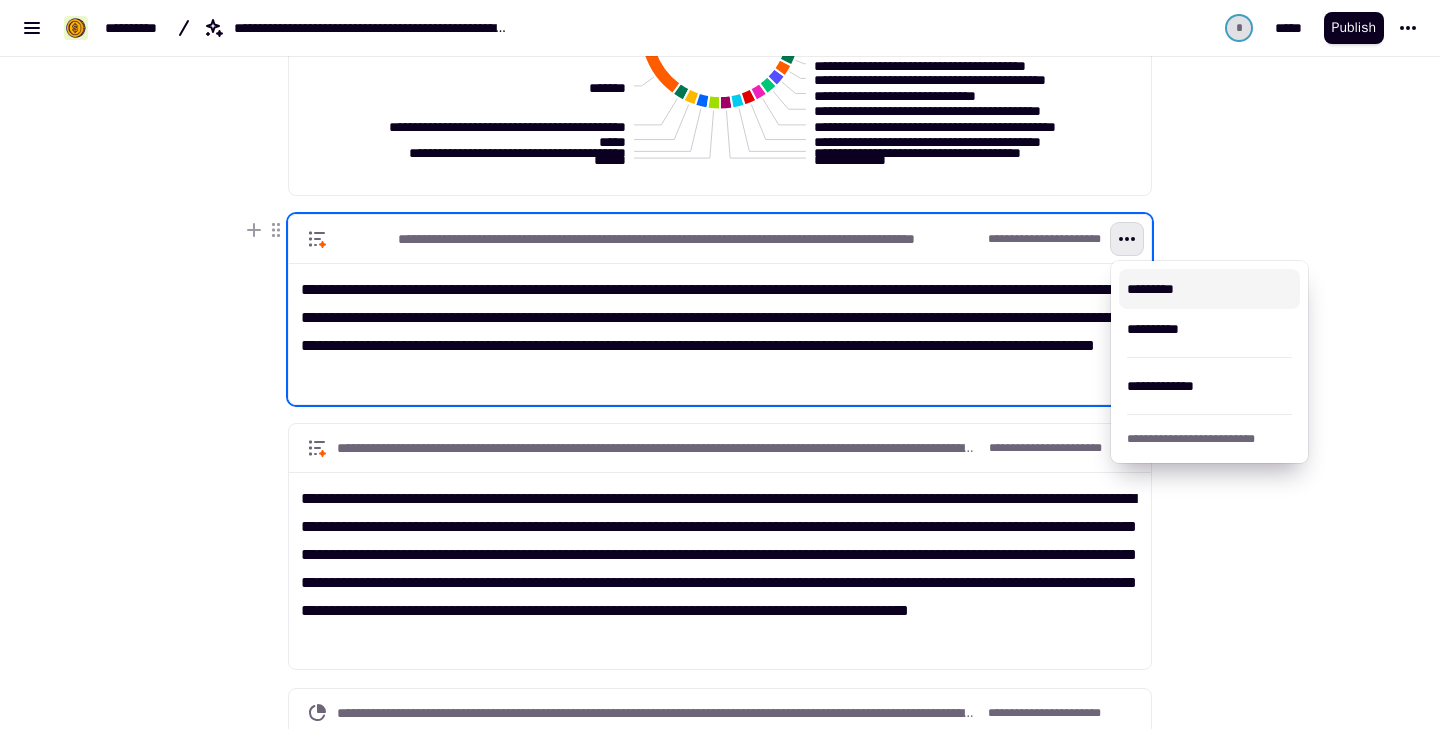click on "*********" at bounding box center [1209, 289] 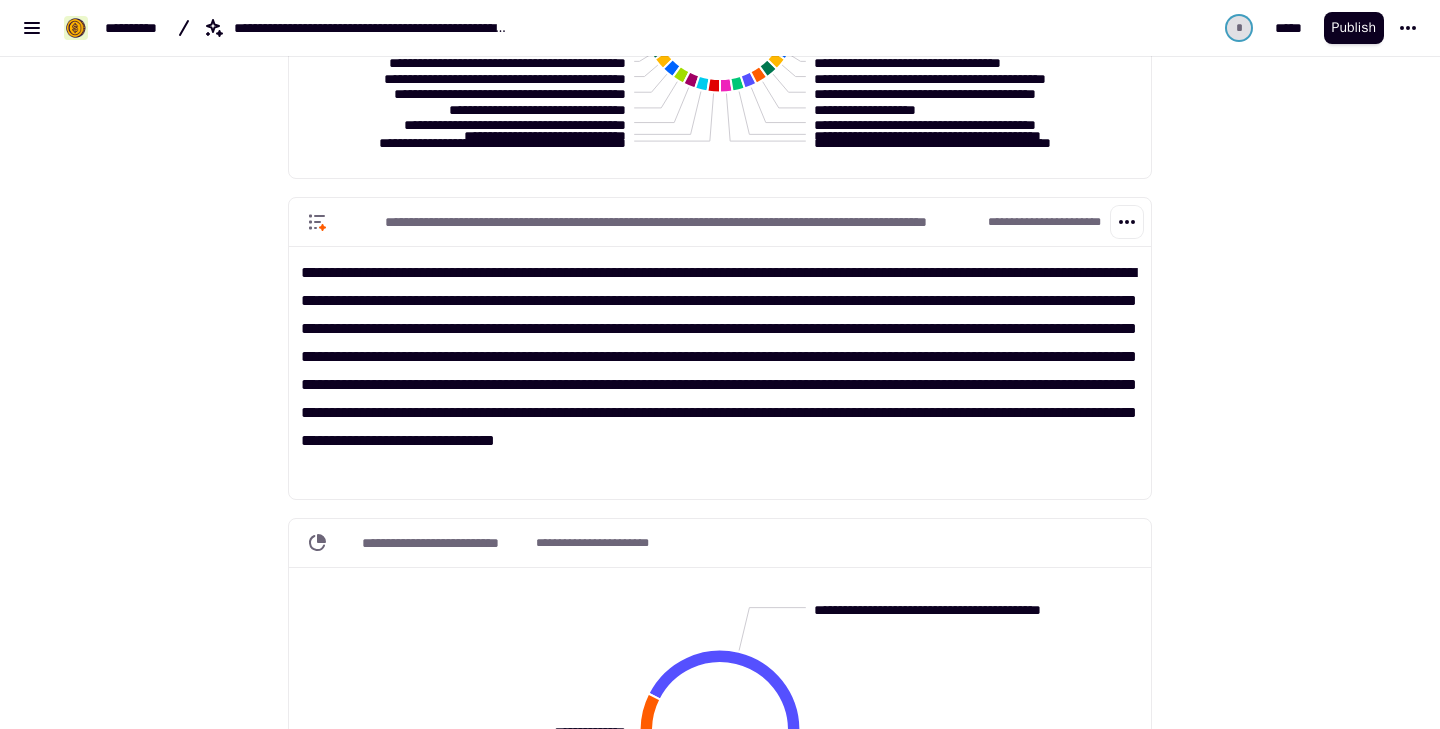 scroll, scrollTop: 6331, scrollLeft: 0, axis: vertical 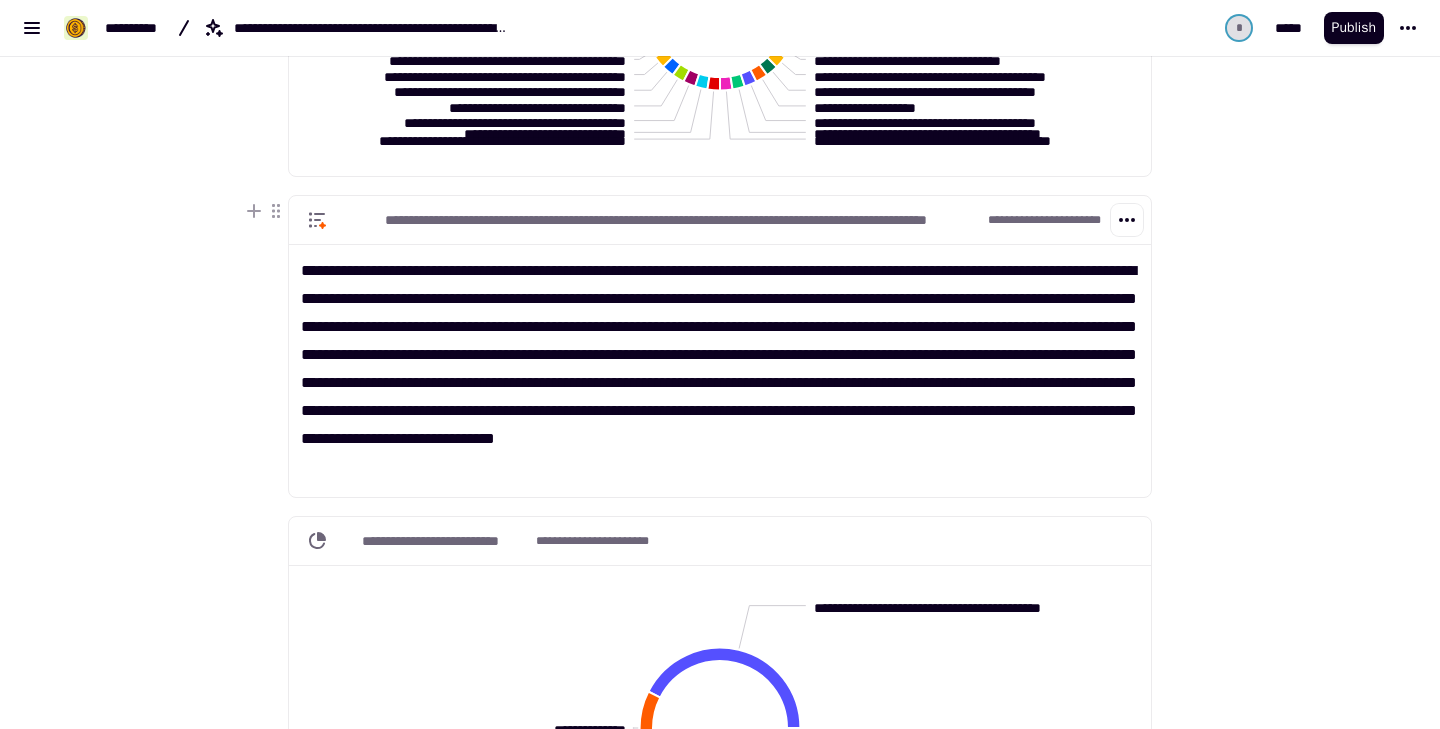 click on "**********" at bounding box center (720, 363) 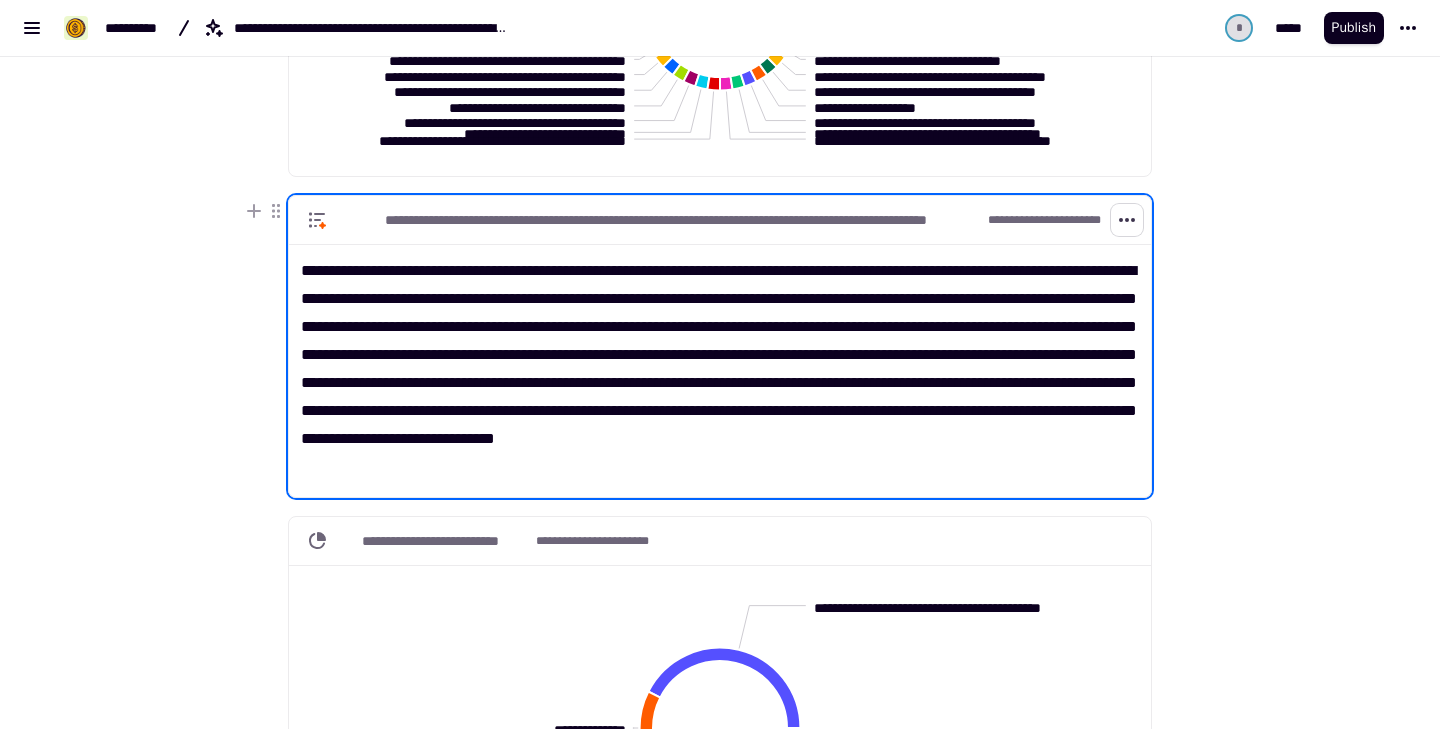 click 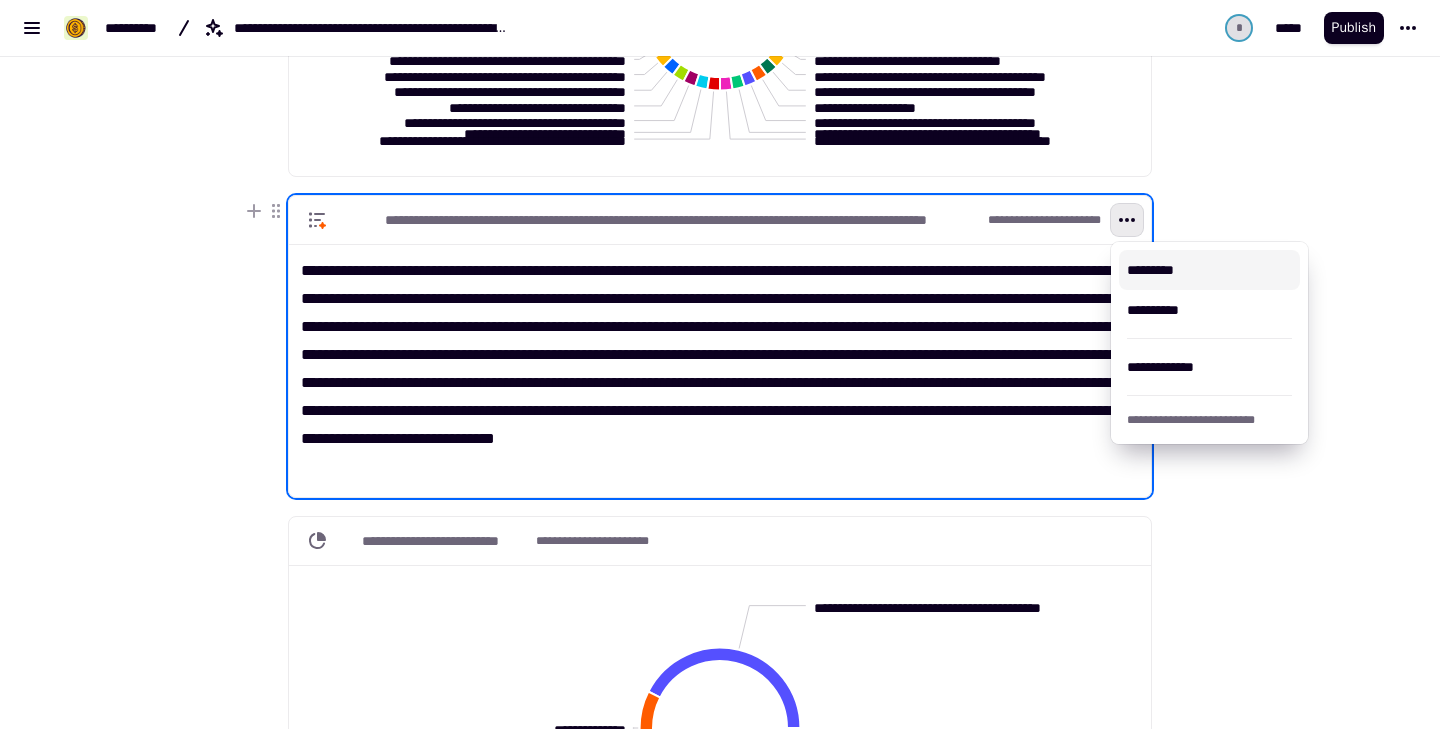 click on "*********" at bounding box center [1209, 270] 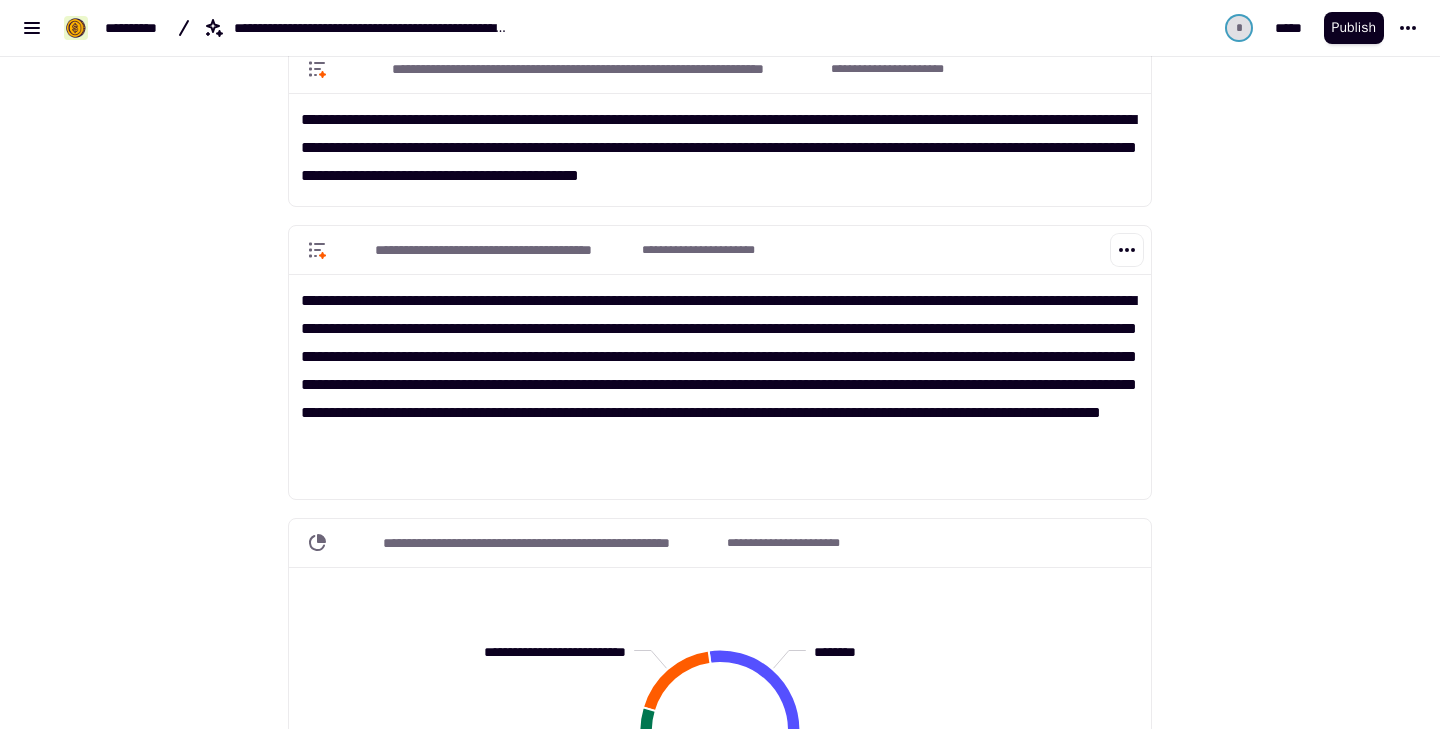 scroll, scrollTop: 3477, scrollLeft: 0, axis: vertical 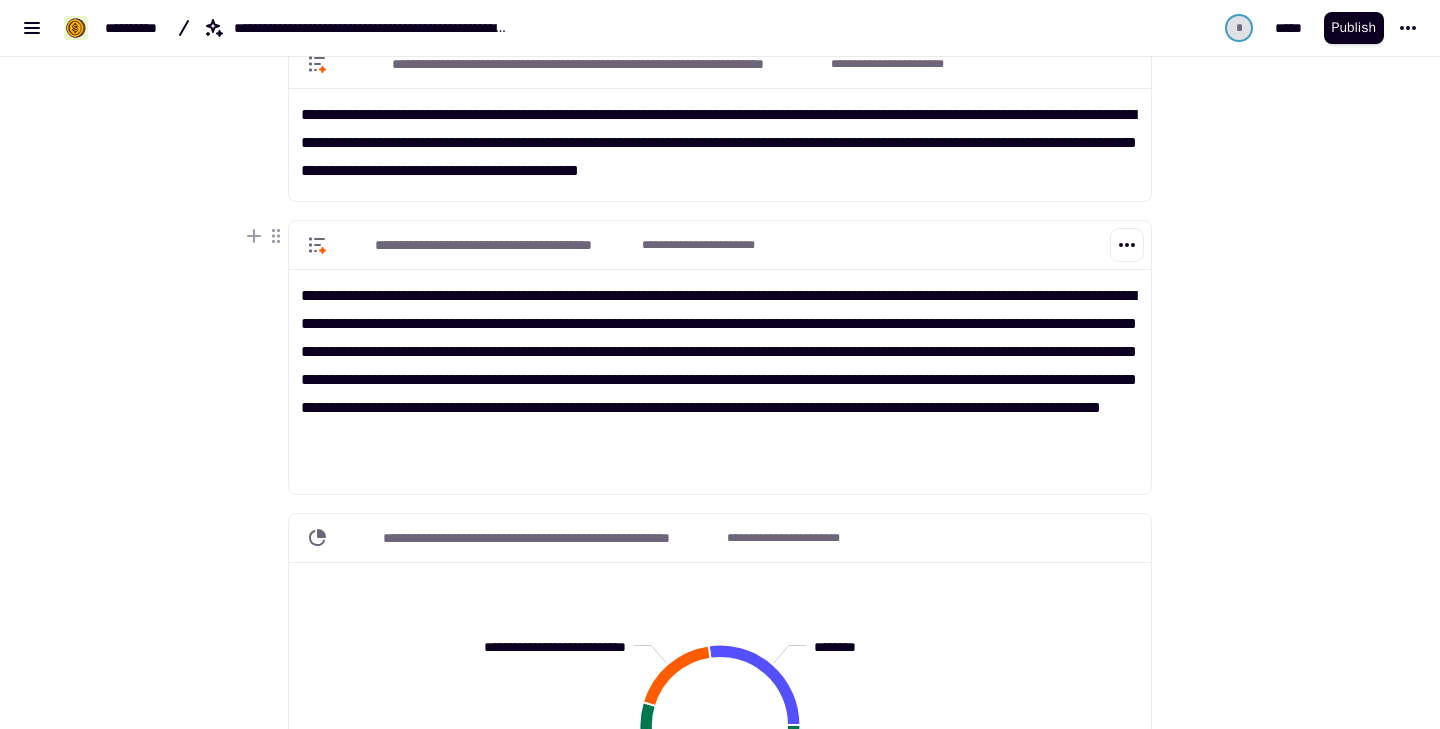 click 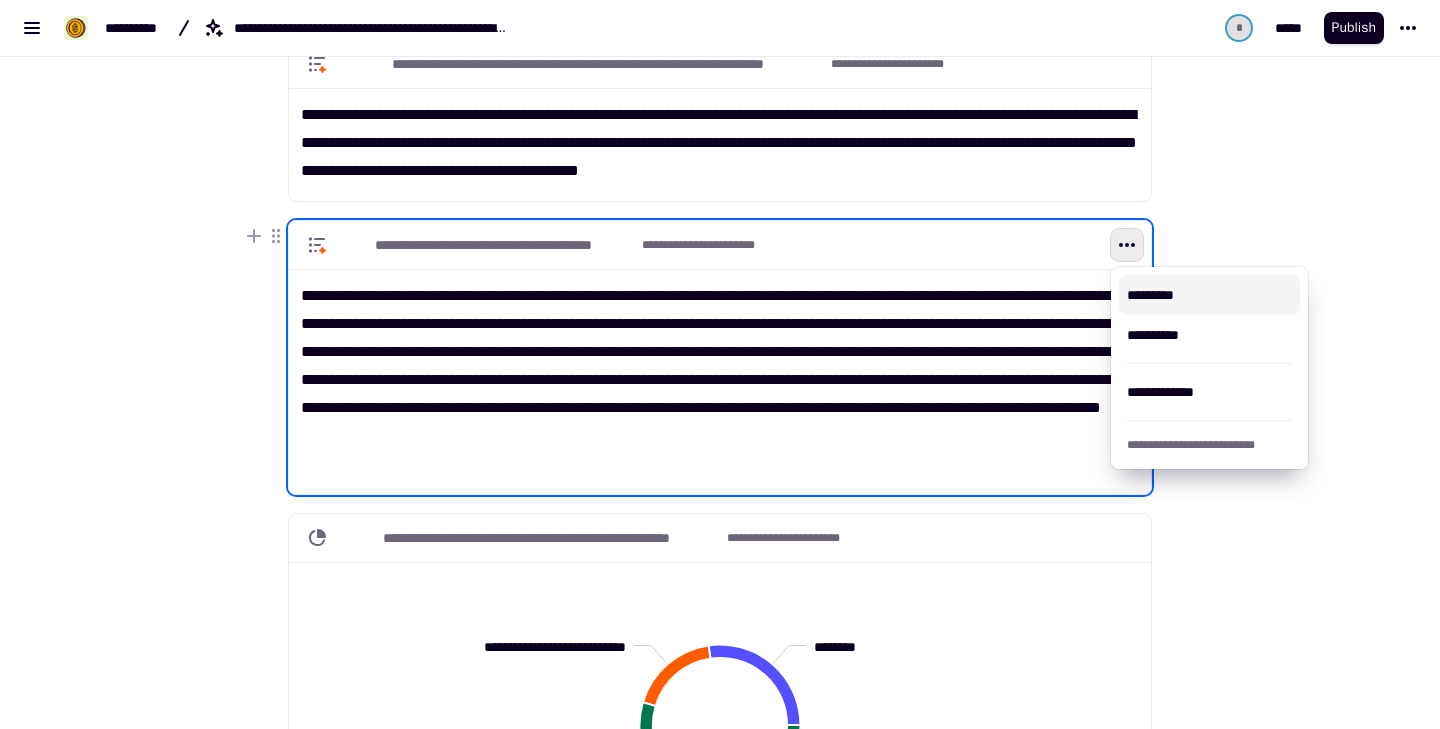 click on "*********" at bounding box center (1209, 295) 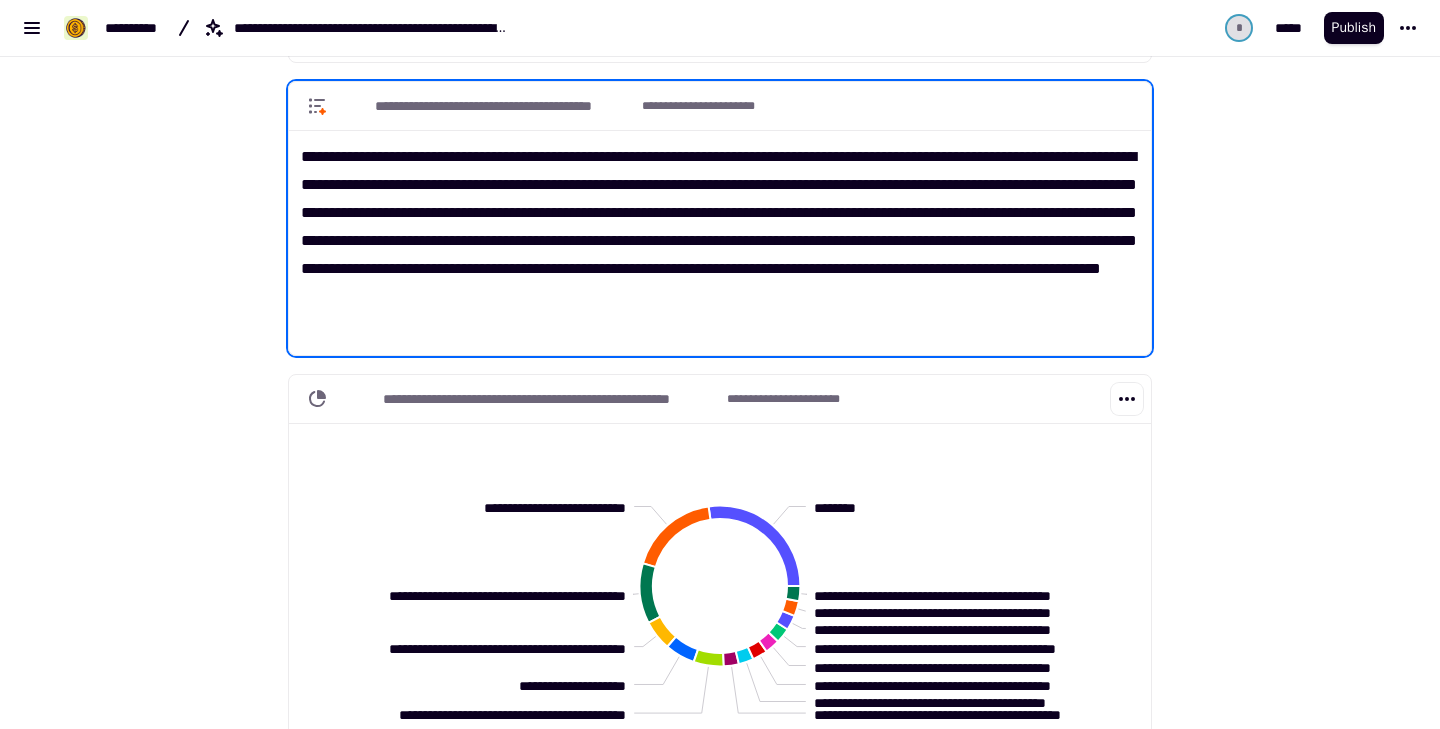 scroll, scrollTop: 3057, scrollLeft: 0, axis: vertical 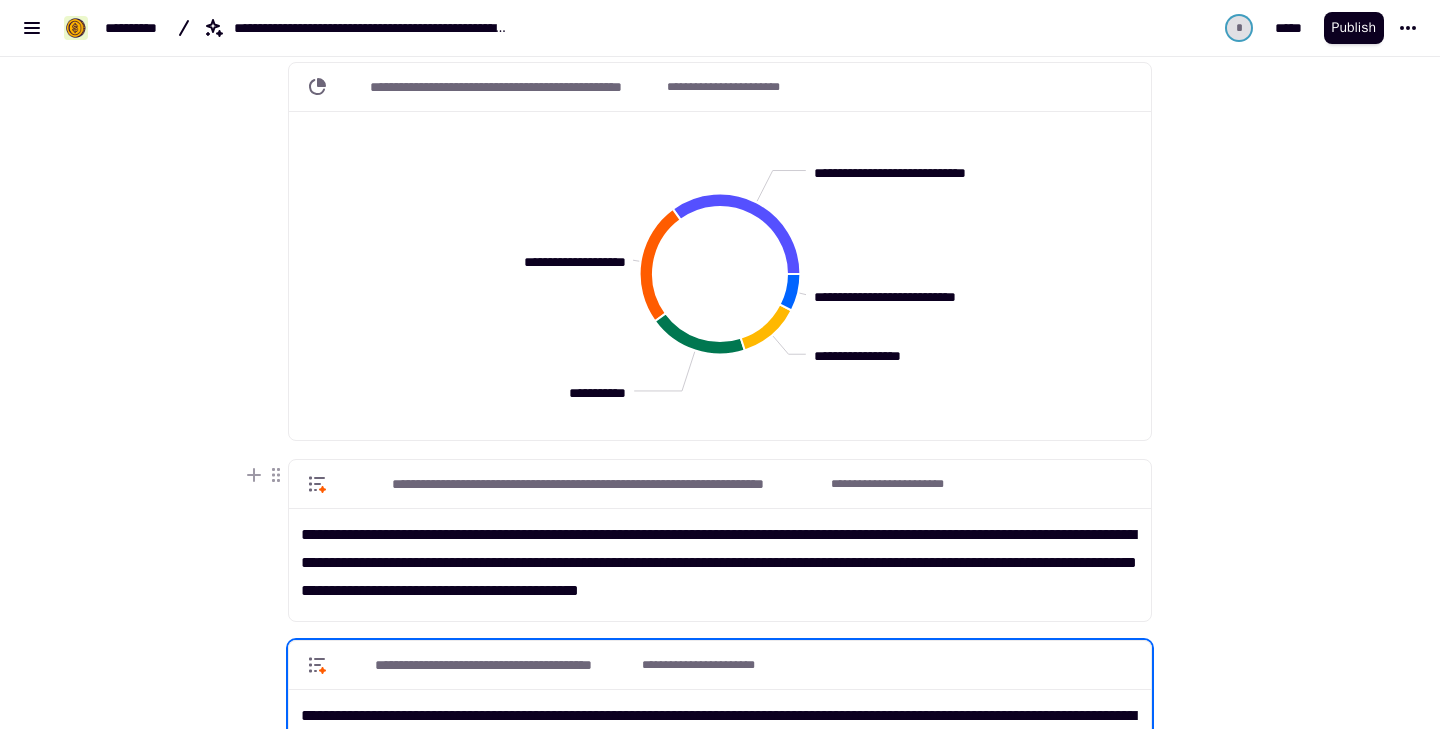 click on "**********" at bounding box center (720, 1027) 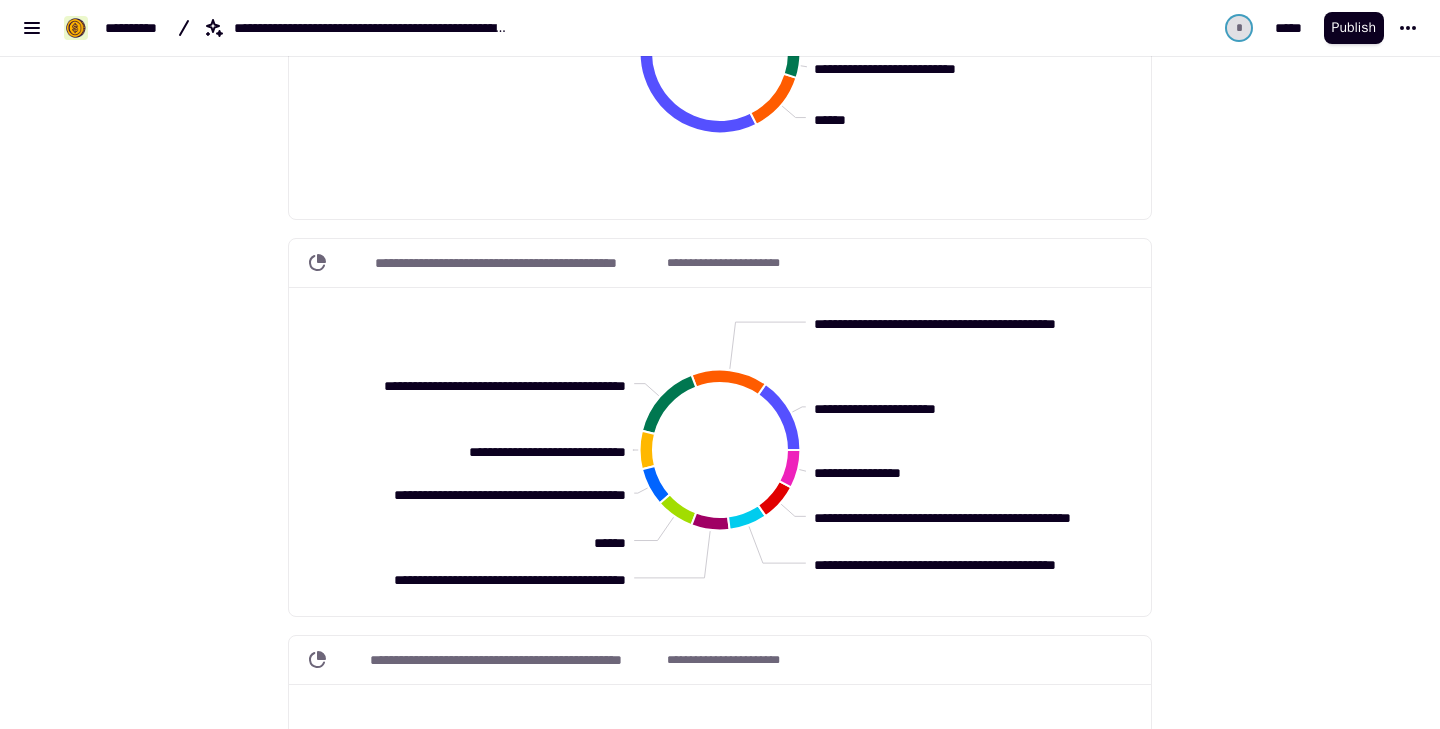 scroll, scrollTop: 726, scrollLeft: 0, axis: vertical 